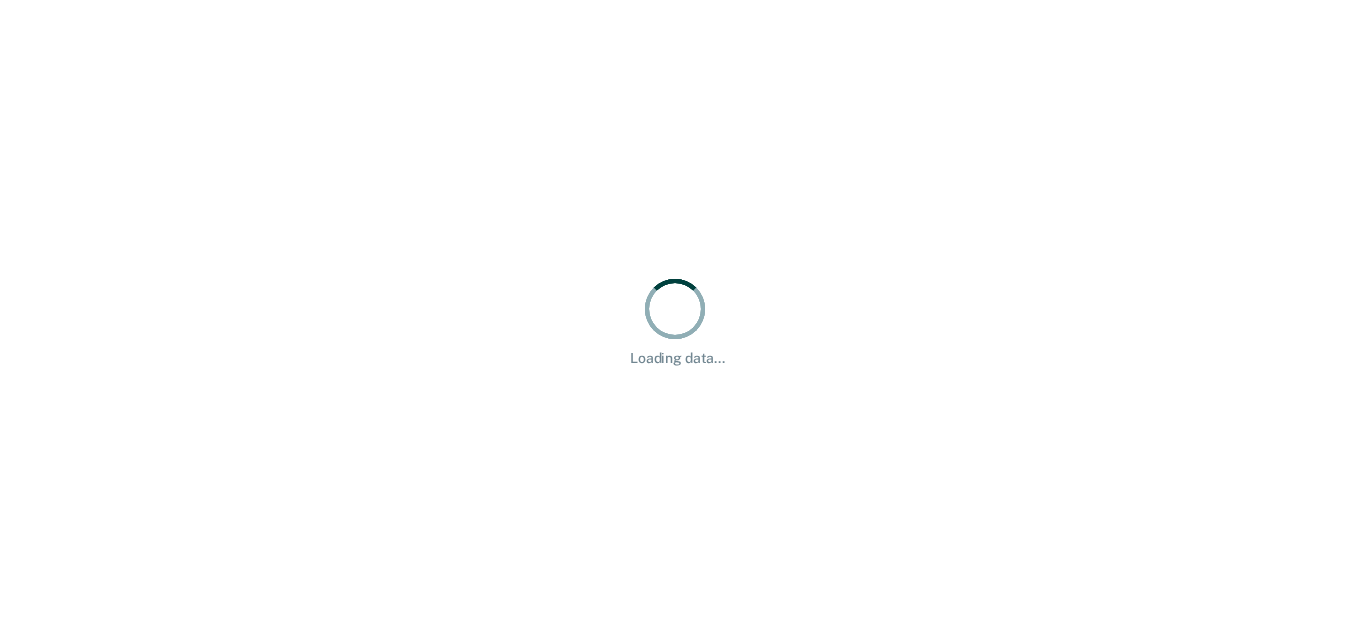 scroll, scrollTop: 0, scrollLeft: 0, axis: both 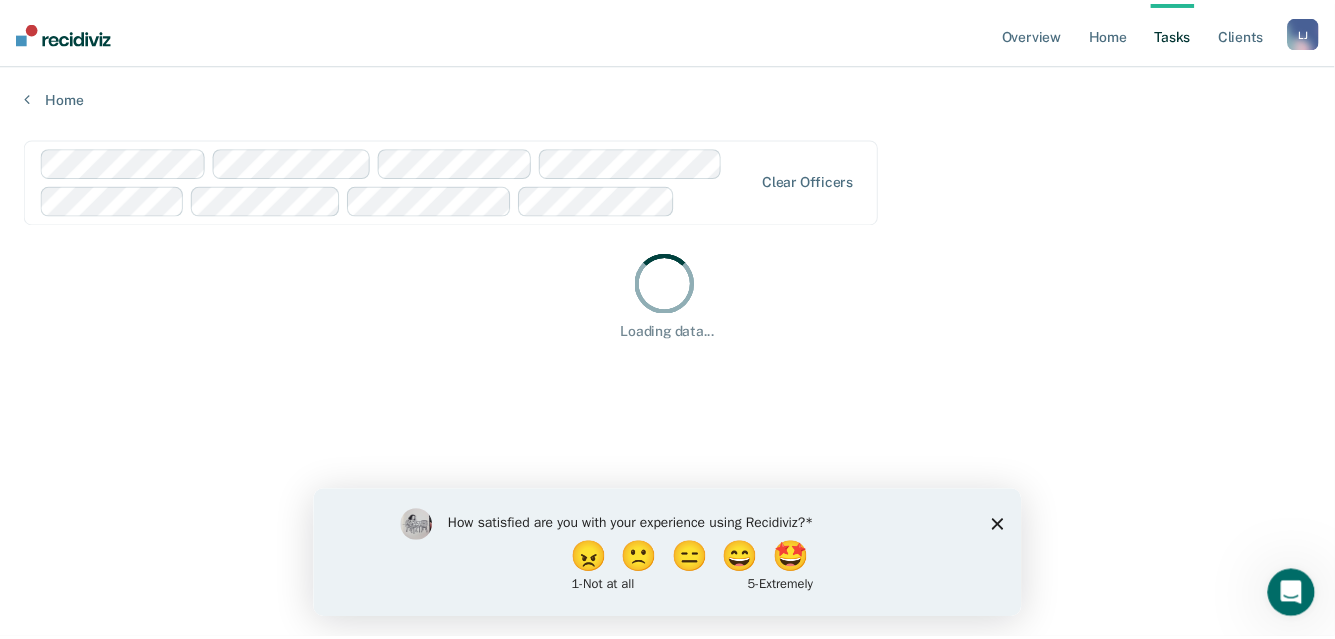 click 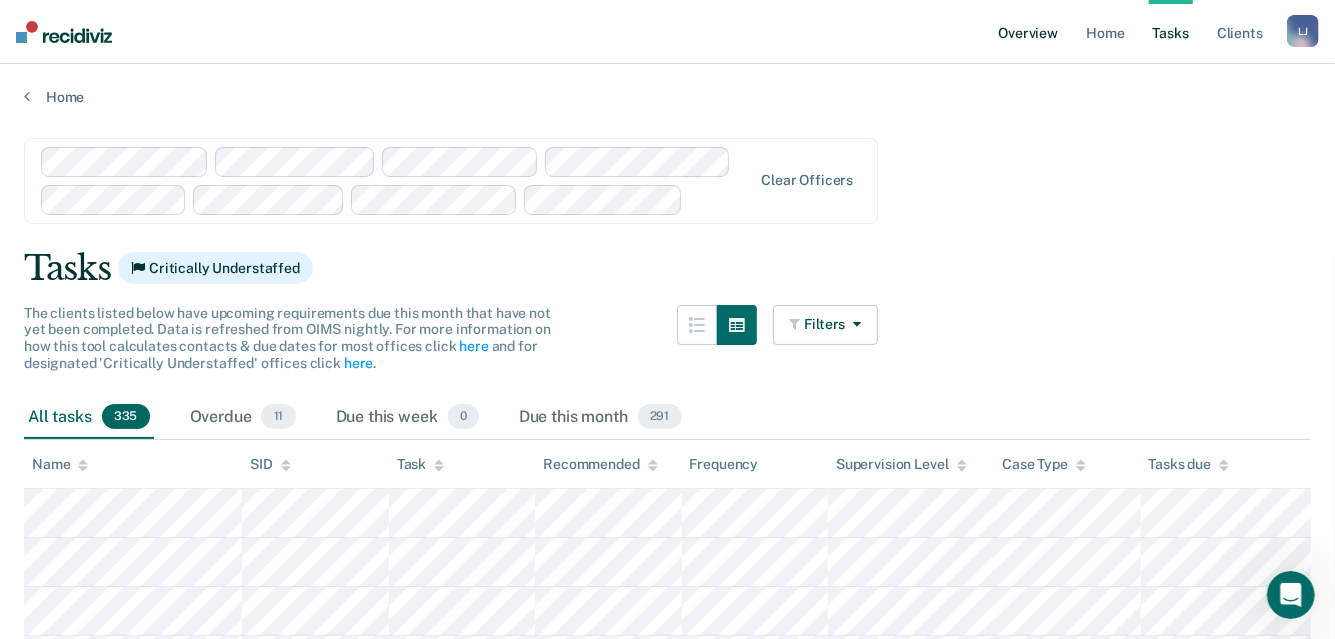 click on "Overview" at bounding box center (1028, 32) 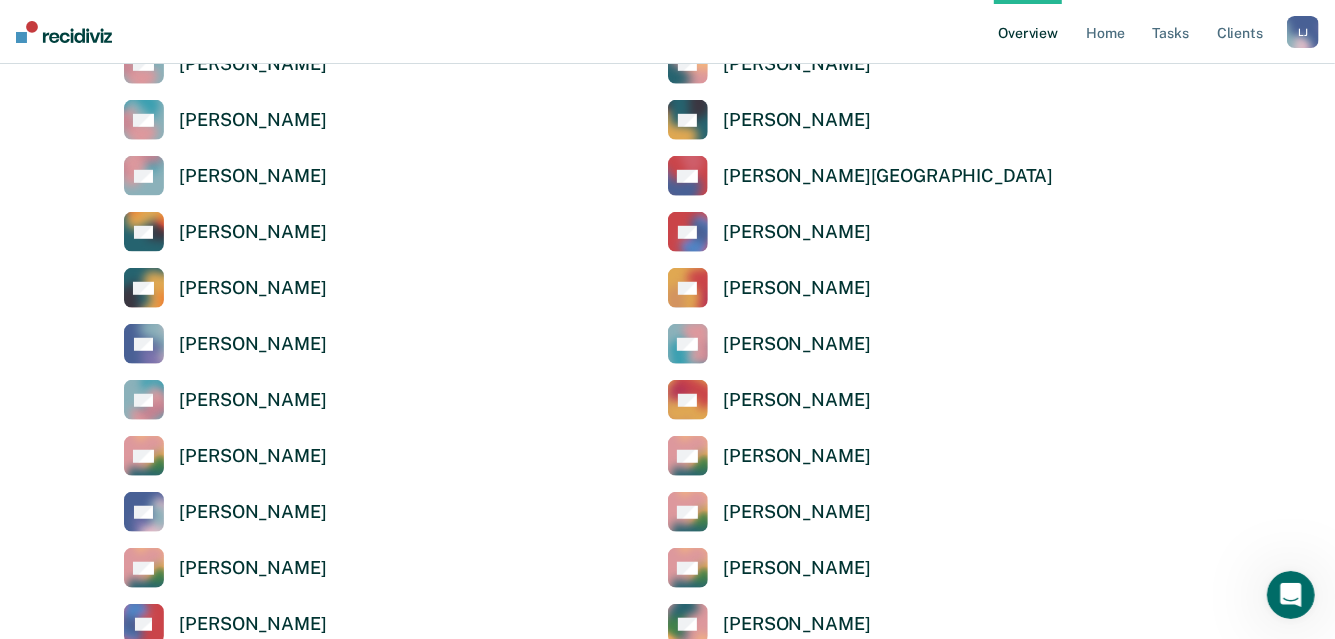 scroll, scrollTop: 0, scrollLeft: 0, axis: both 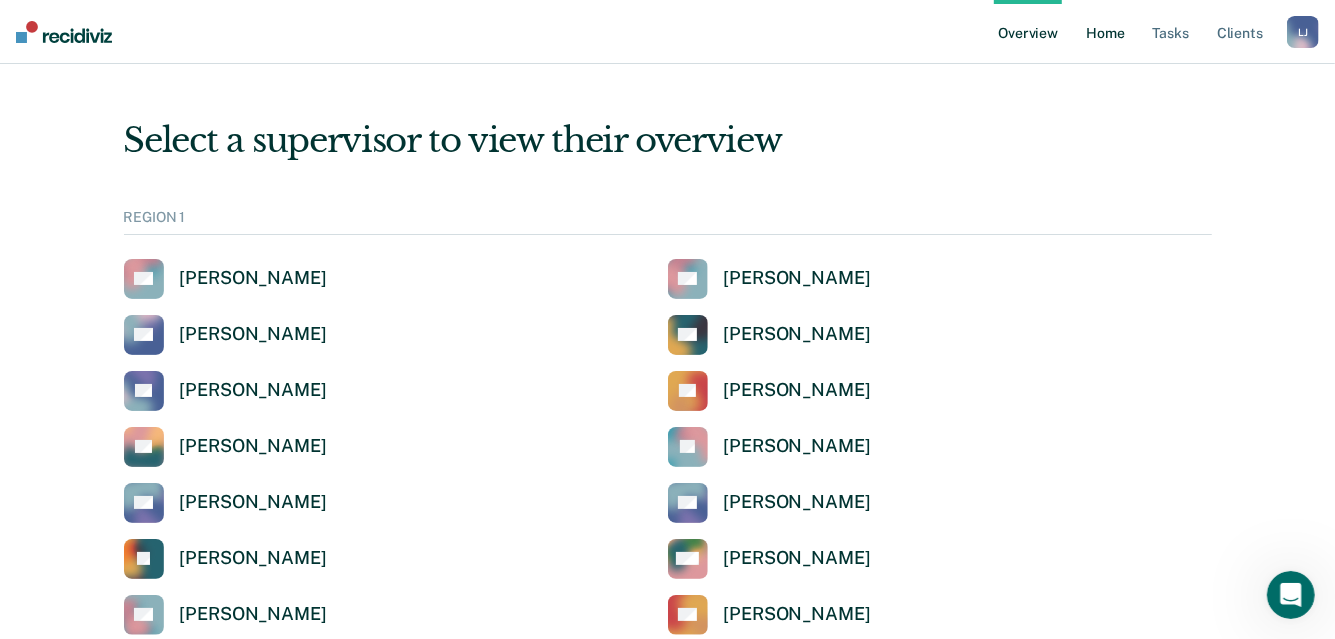 click on "Home" at bounding box center [1105, 32] 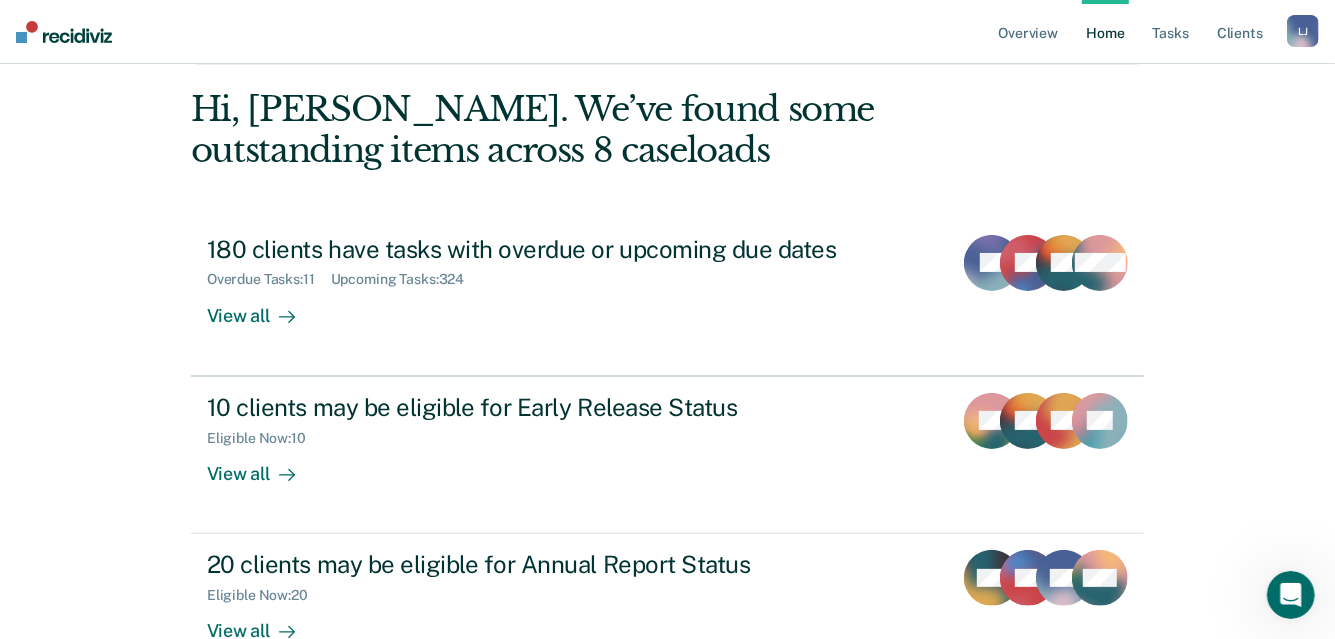 scroll, scrollTop: 247, scrollLeft: 0, axis: vertical 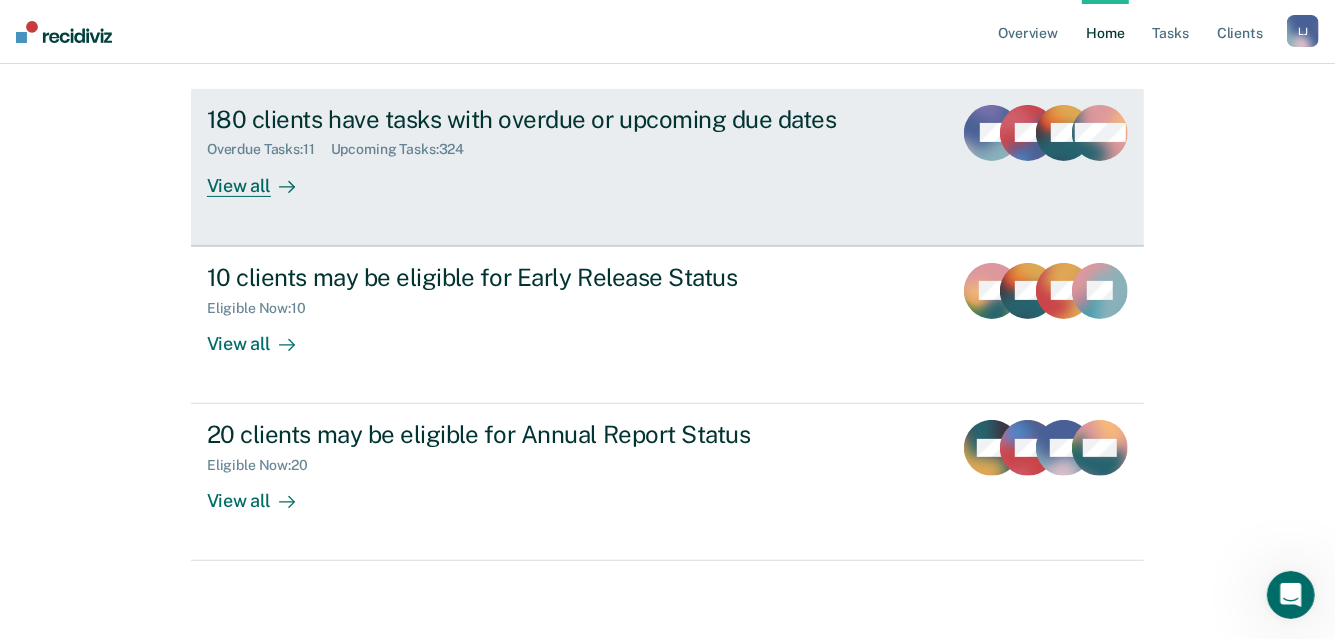 click on "View all" at bounding box center [263, 177] 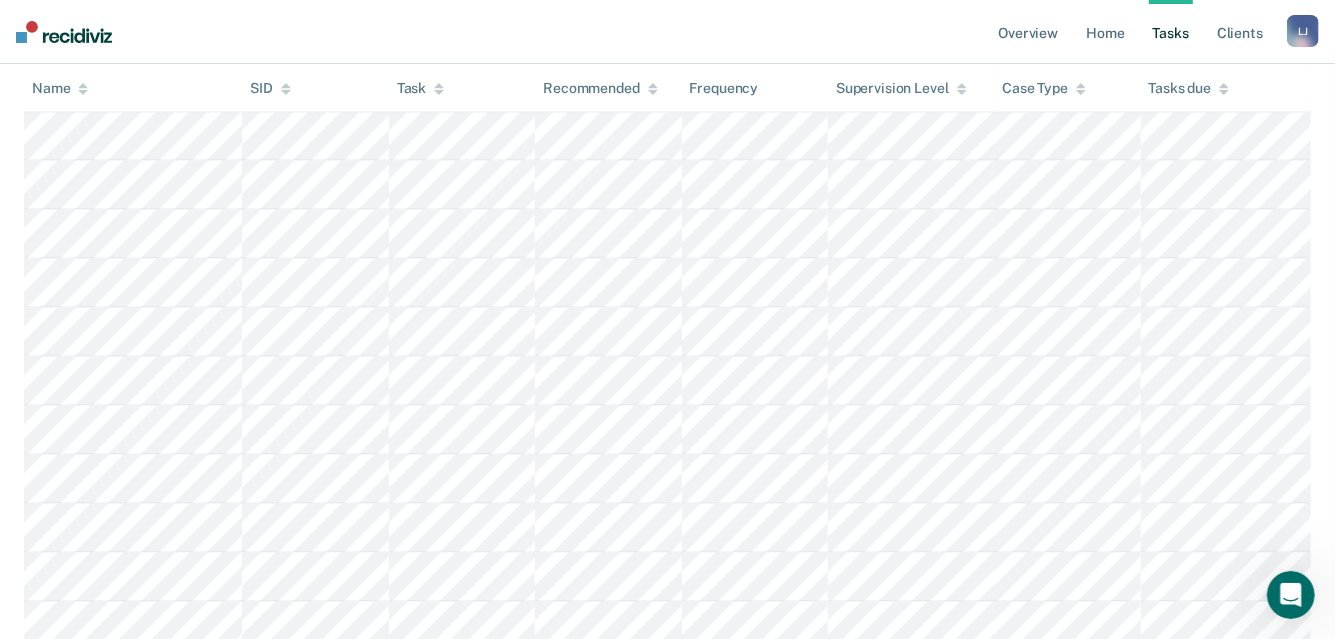 scroll, scrollTop: 1600, scrollLeft: 0, axis: vertical 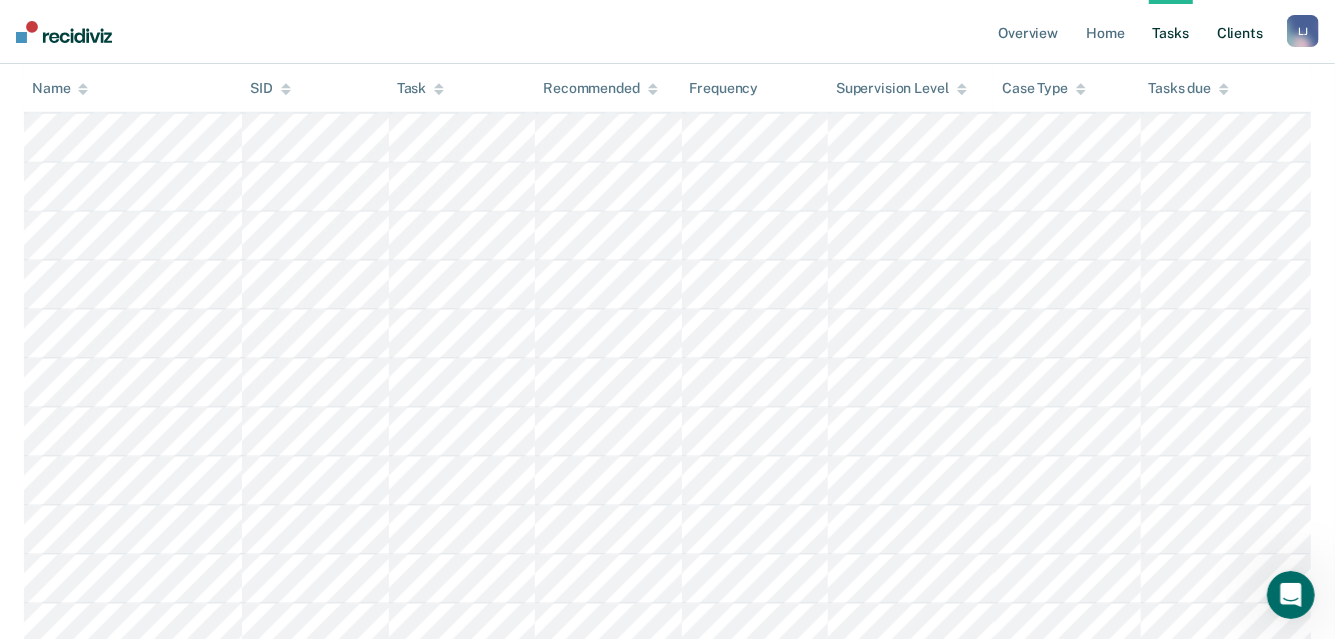 click on "Client s" at bounding box center (1240, 32) 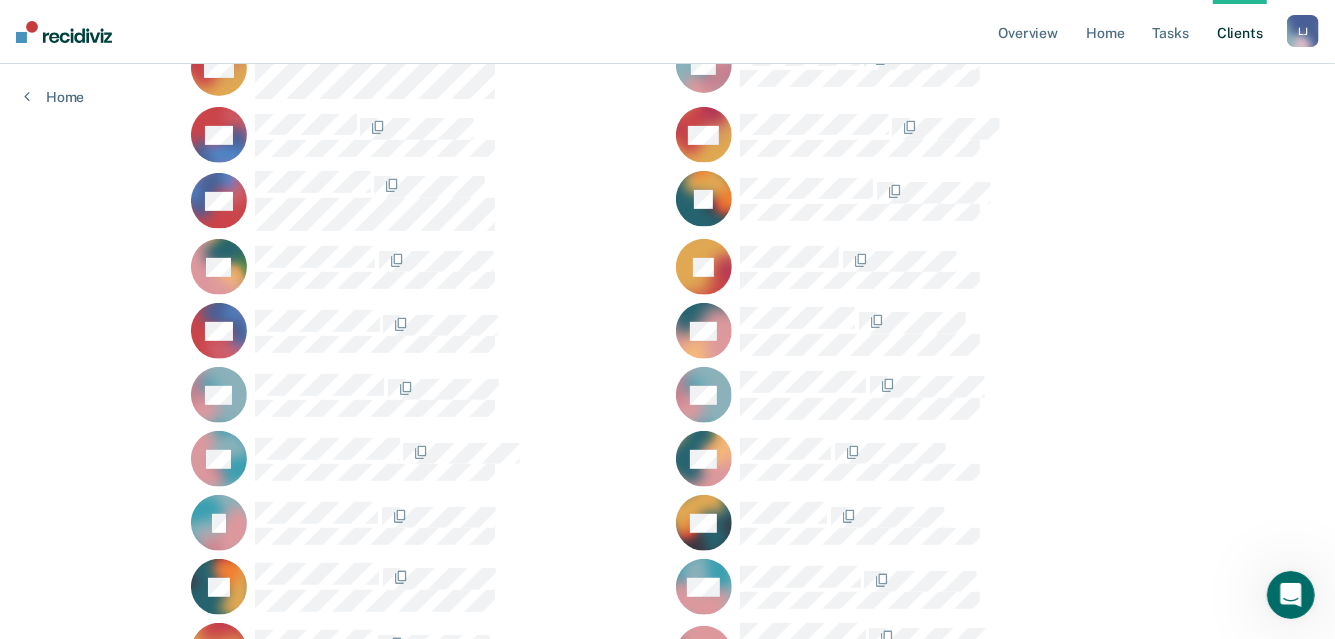 scroll, scrollTop: 0, scrollLeft: 0, axis: both 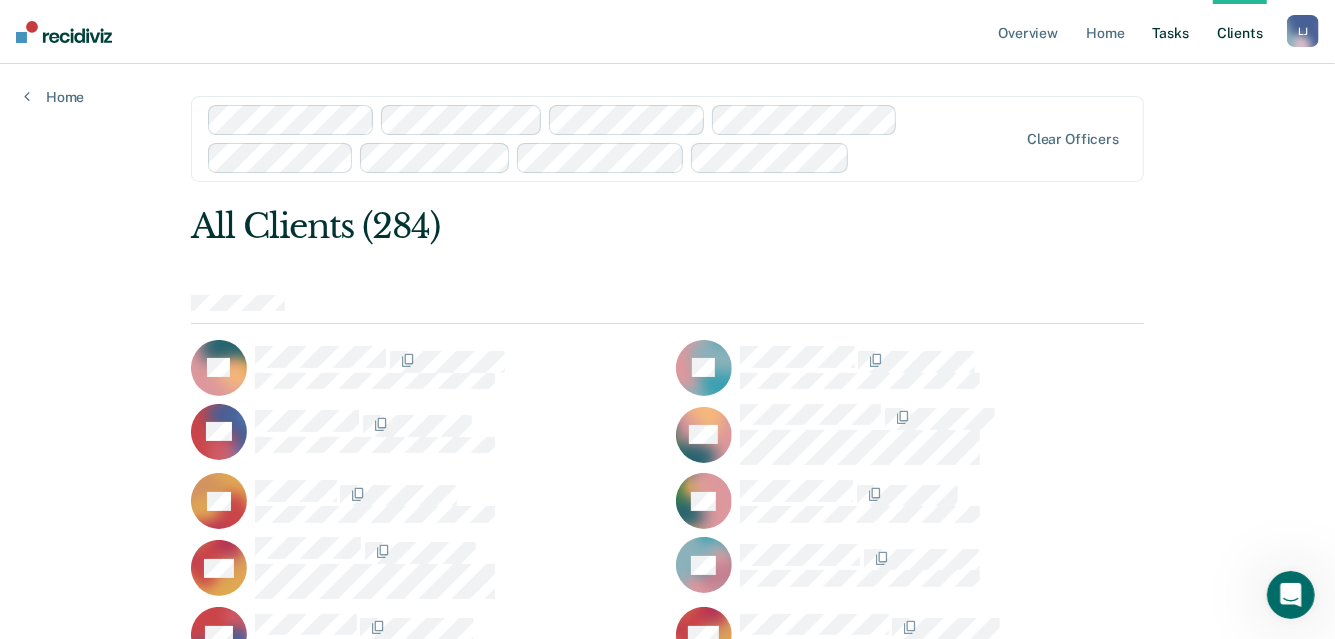 click on "Tasks" at bounding box center [1171, 32] 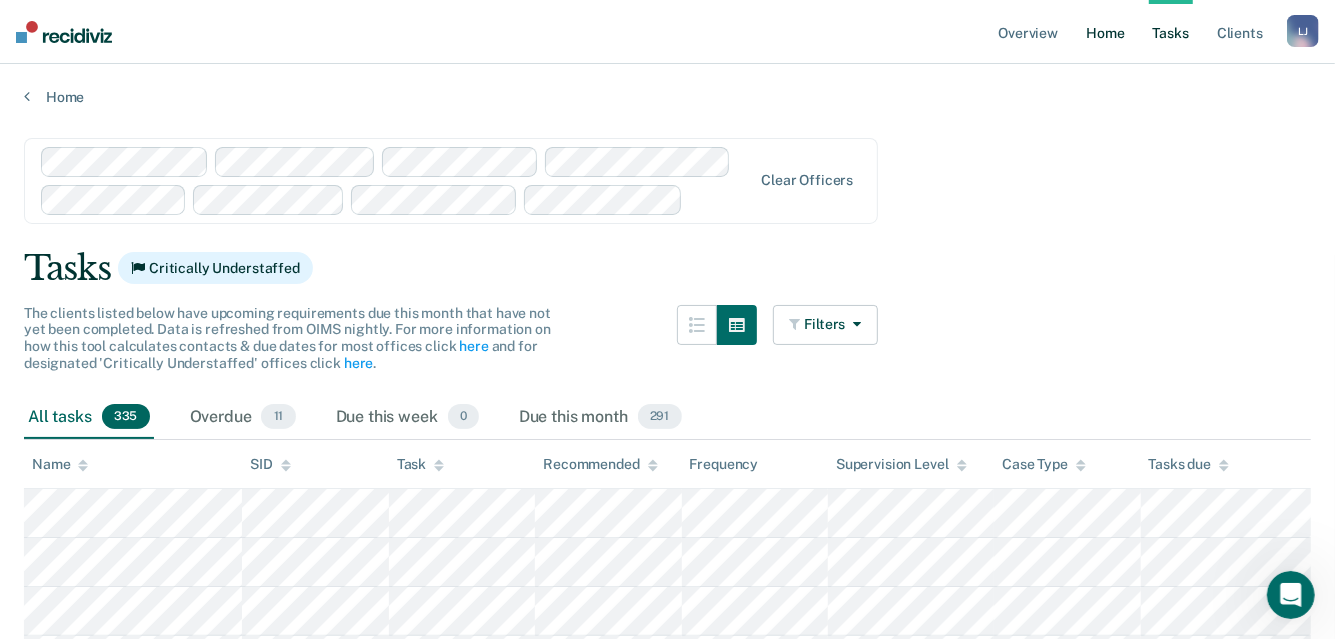 click on "Home" at bounding box center (1105, 32) 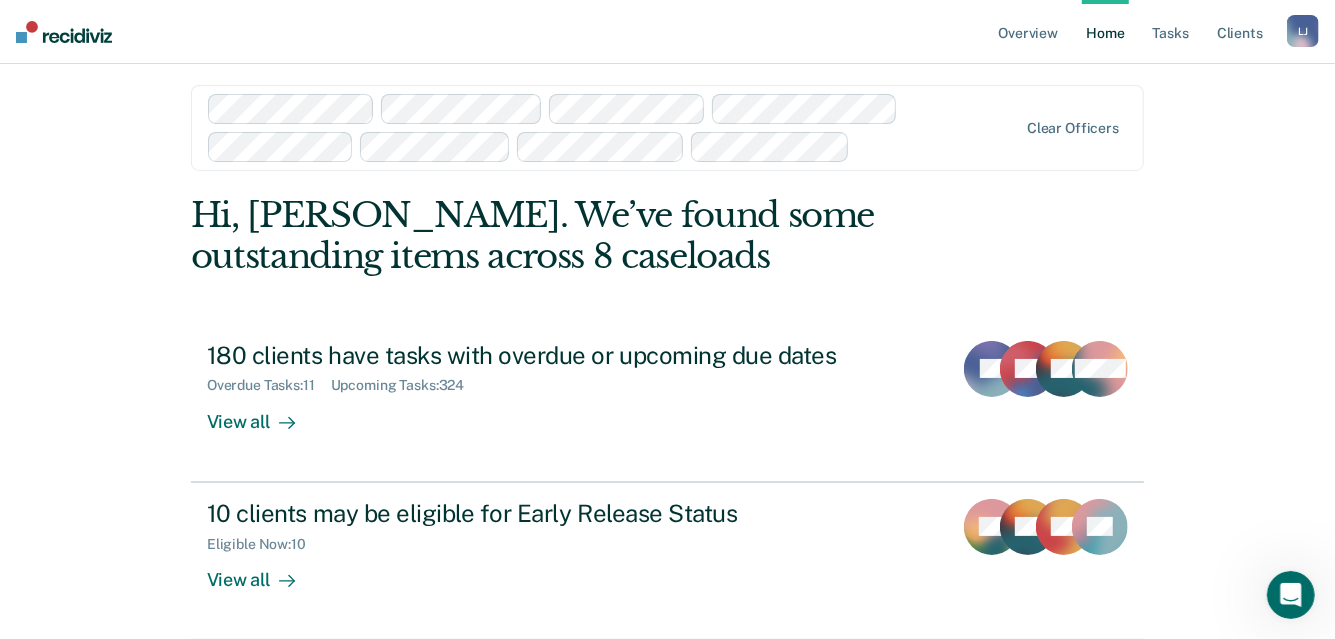 scroll, scrollTop: 0, scrollLeft: 0, axis: both 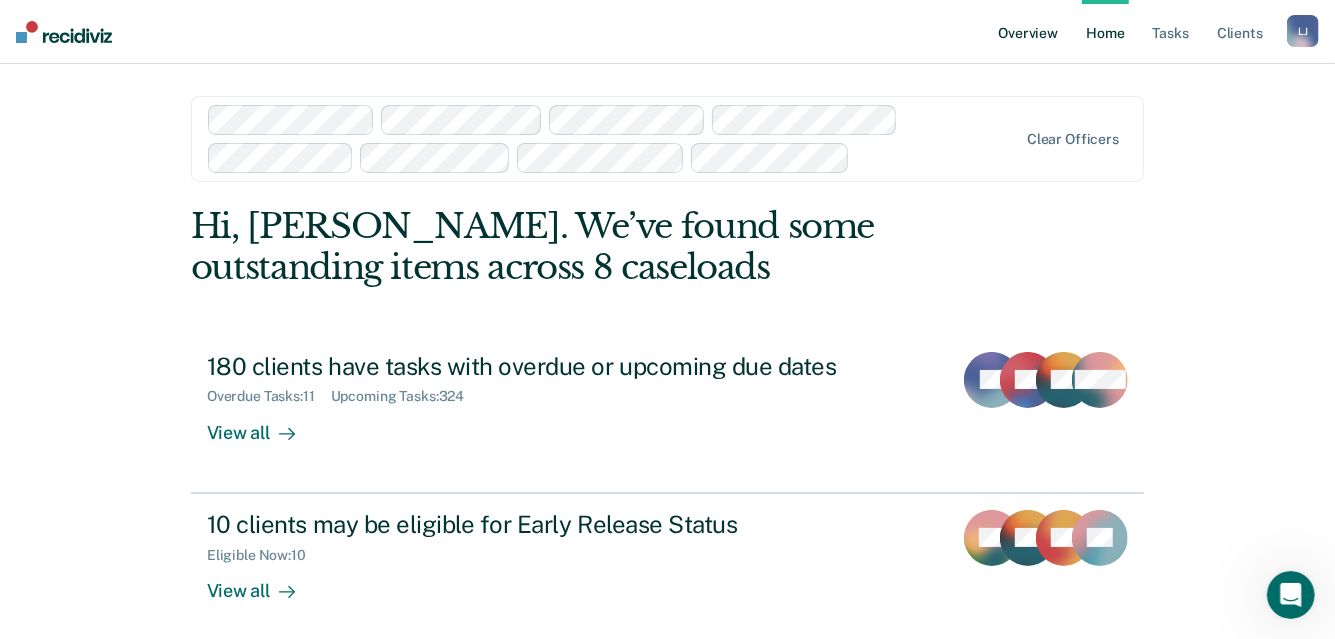 click on "Overview" at bounding box center (1028, 32) 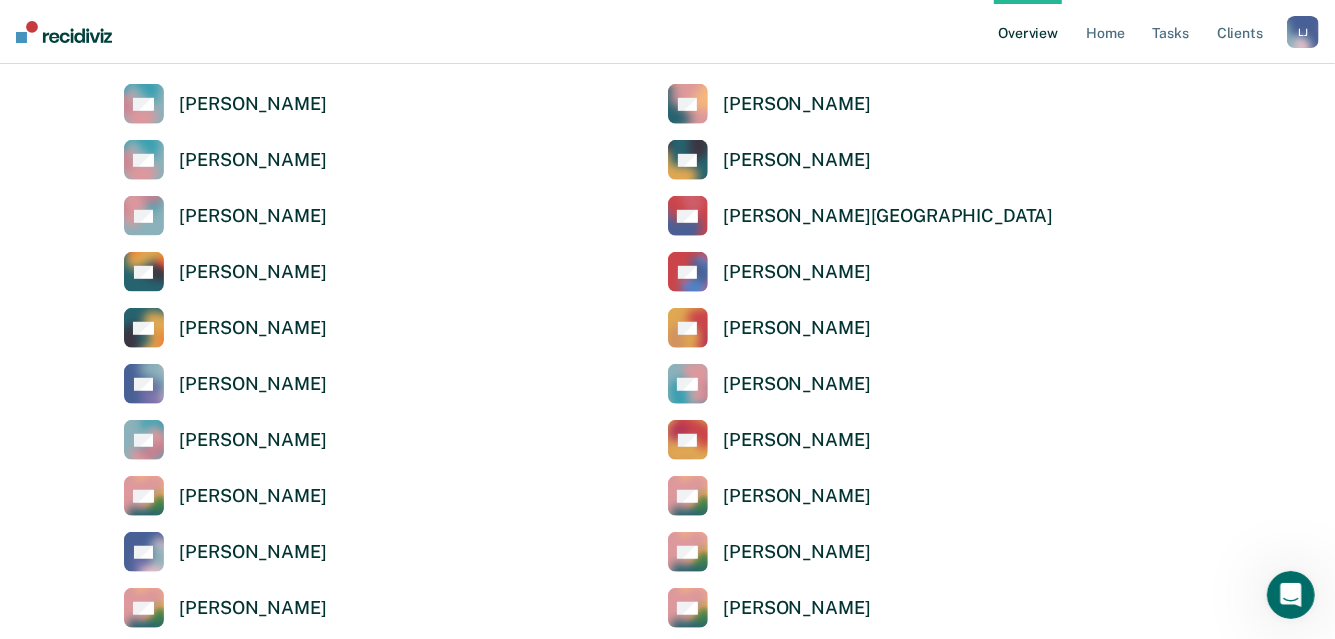 scroll, scrollTop: 400, scrollLeft: 0, axis: vertical 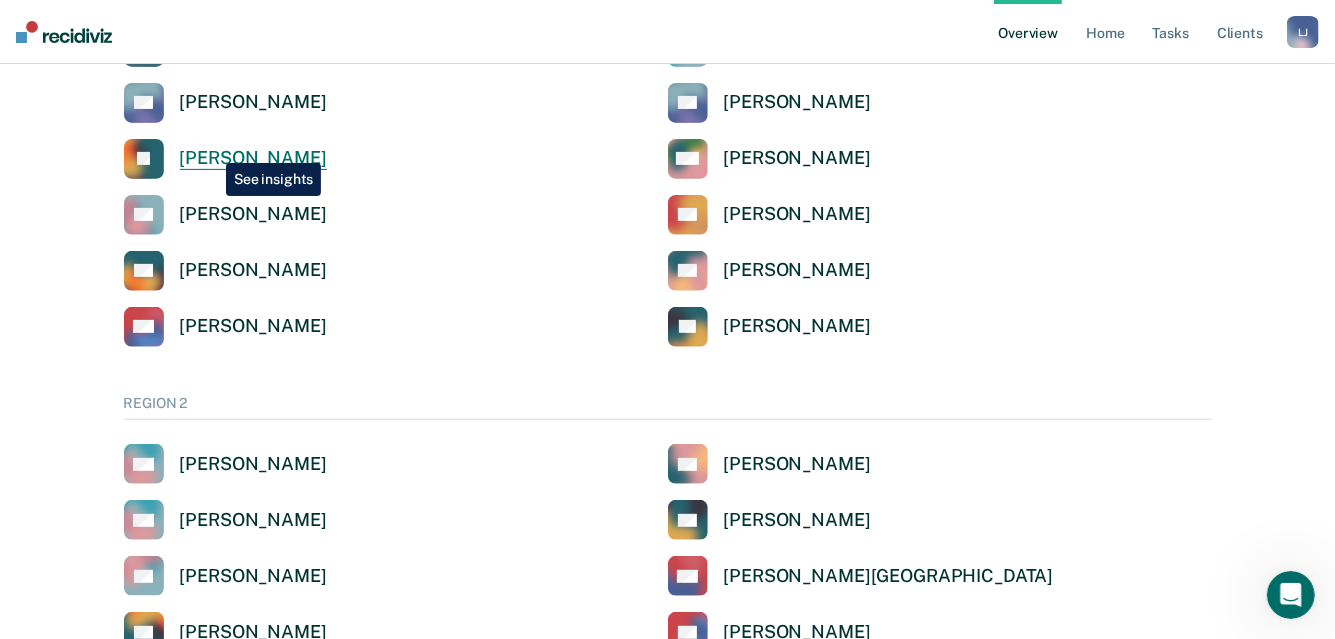 click on "[PERSON_NAME]" at bounding box center (253, 158) 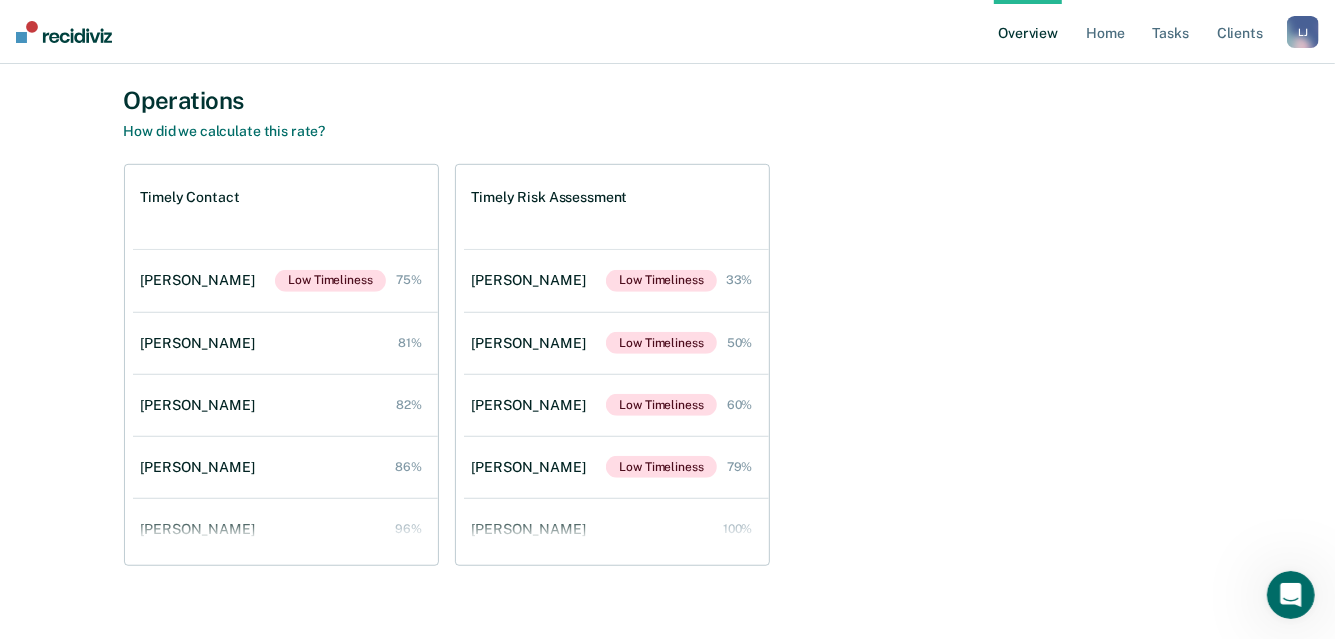 scroll, scrollTop: 730, scrollLeft: 0, axis: vertical 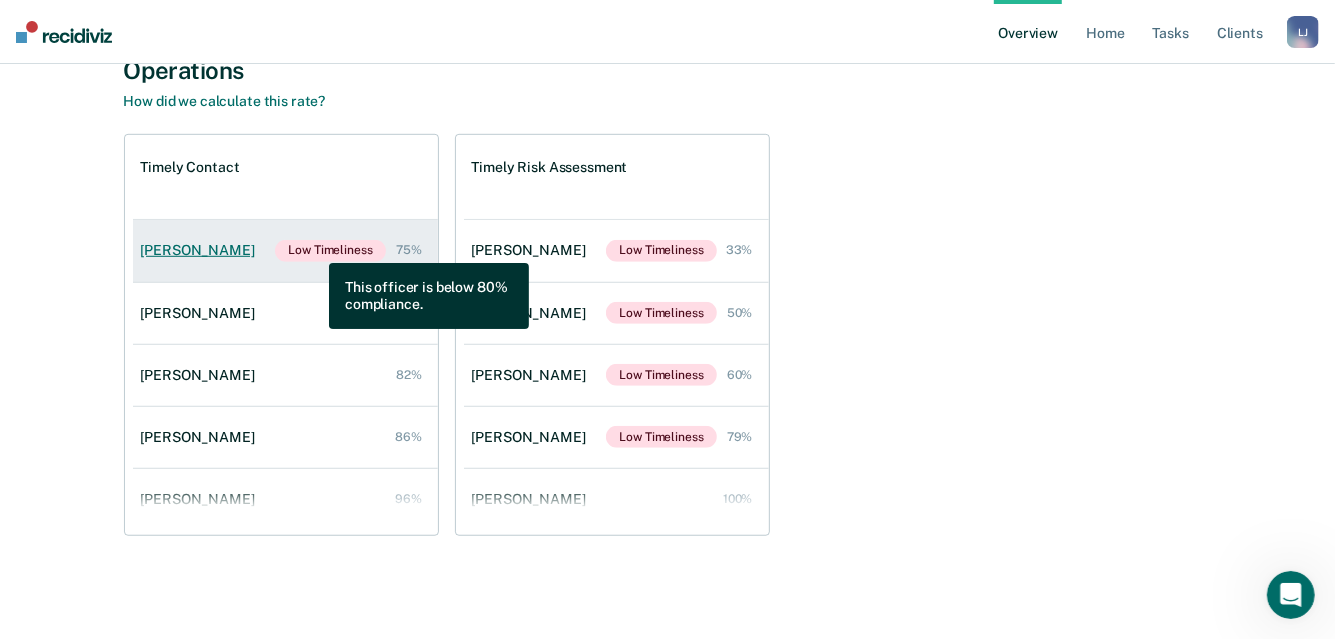 click on "Low Timeliness" at bounding box center (330, 251) 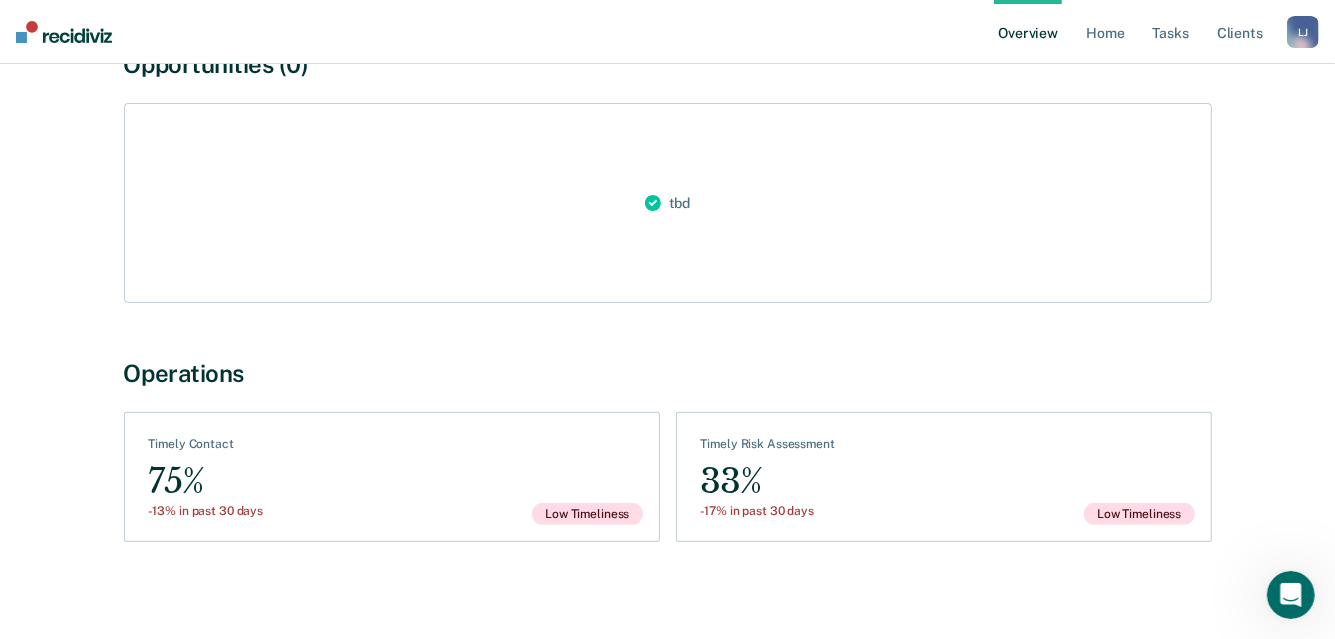 scroll, scrollTop: 222, scrollLeft: 0, axis: vertical 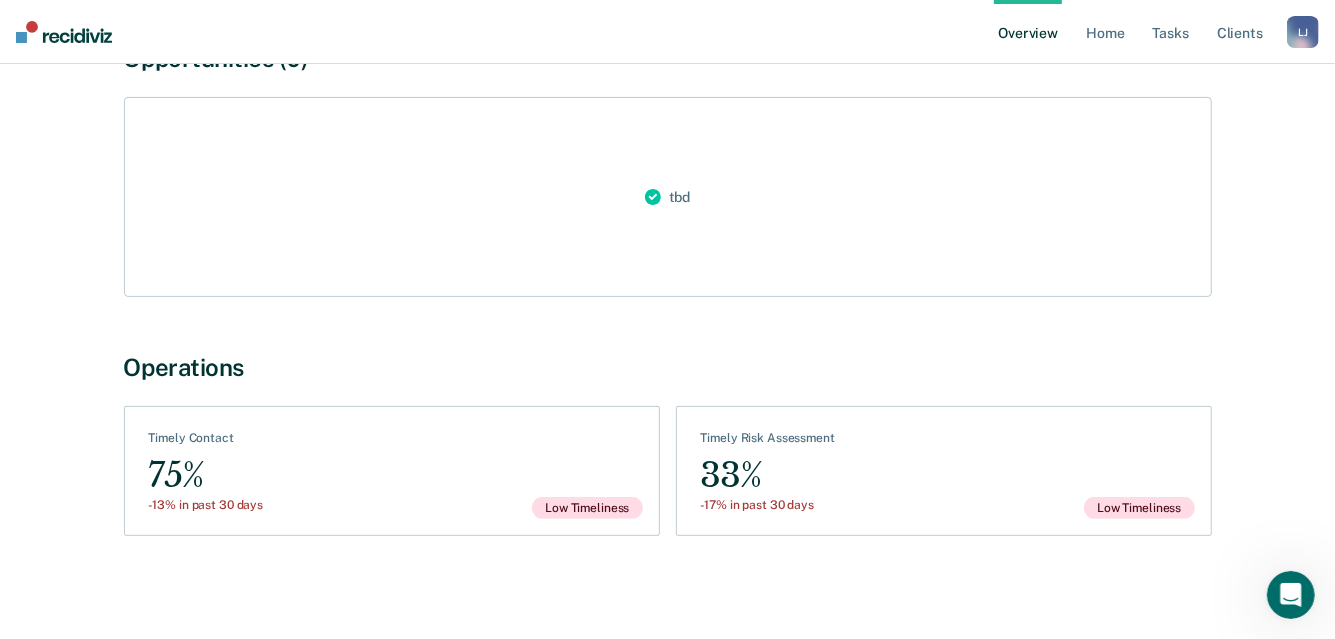 click 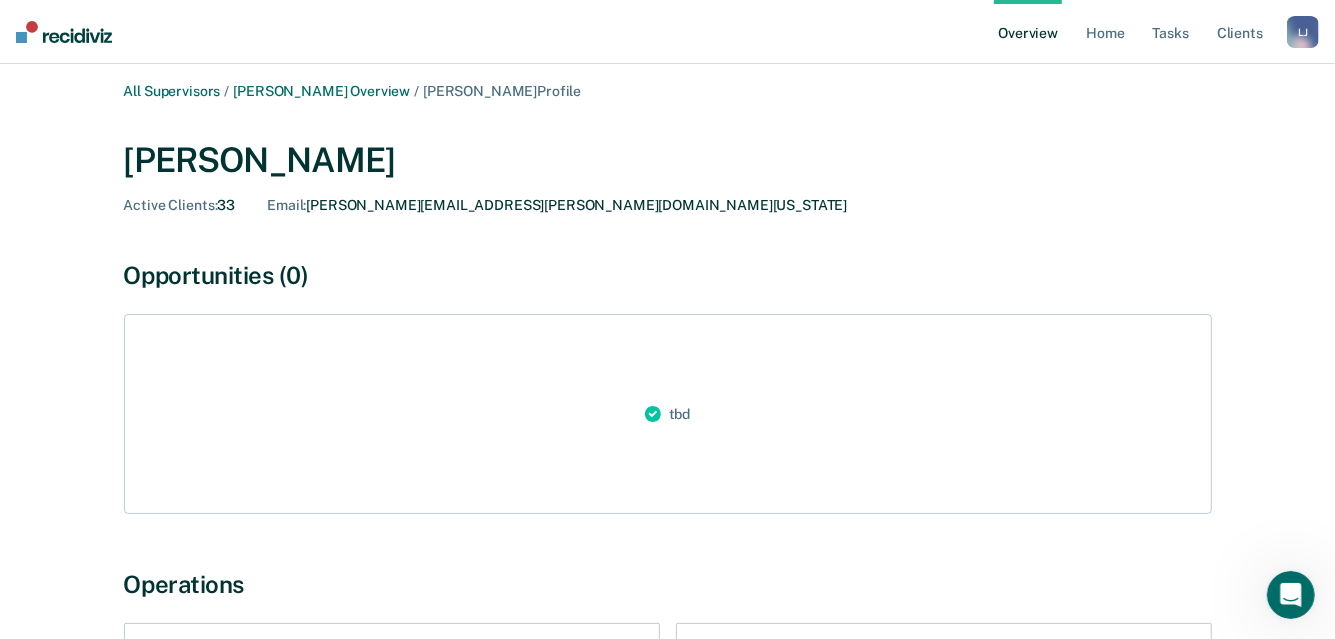 scroll, scrollTop: 0, scrollLeft: 0, axis: both 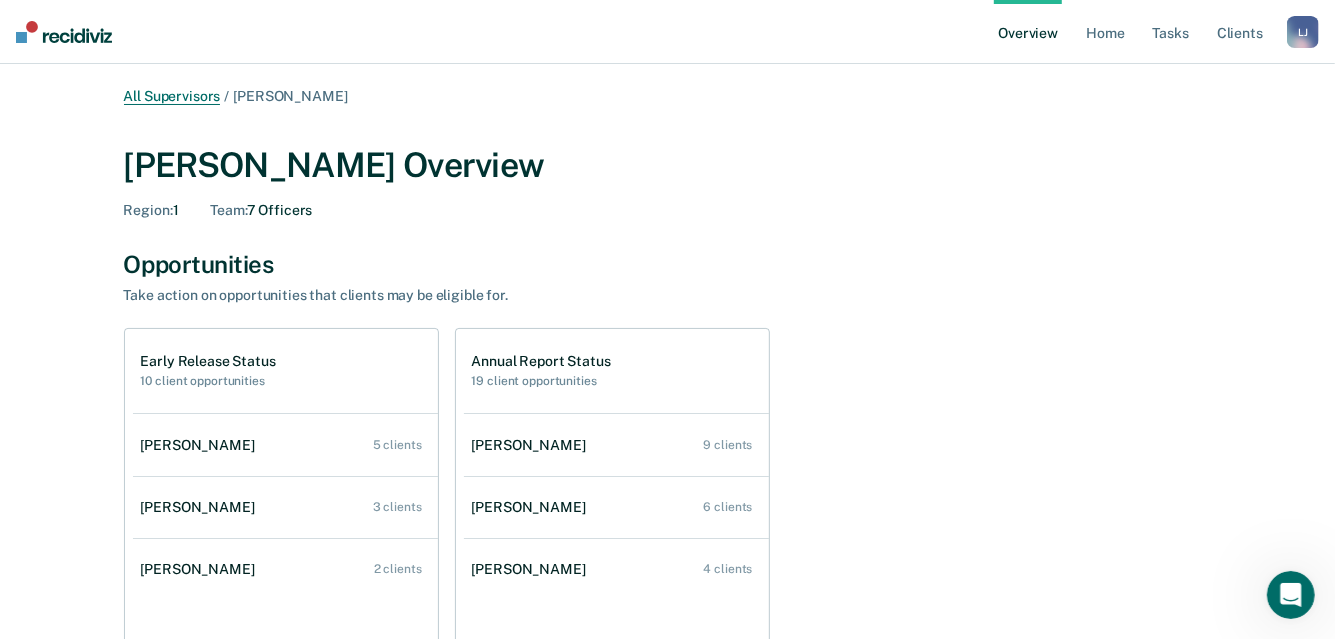 click on "All Supervisors" at bounding box center (172, 96) 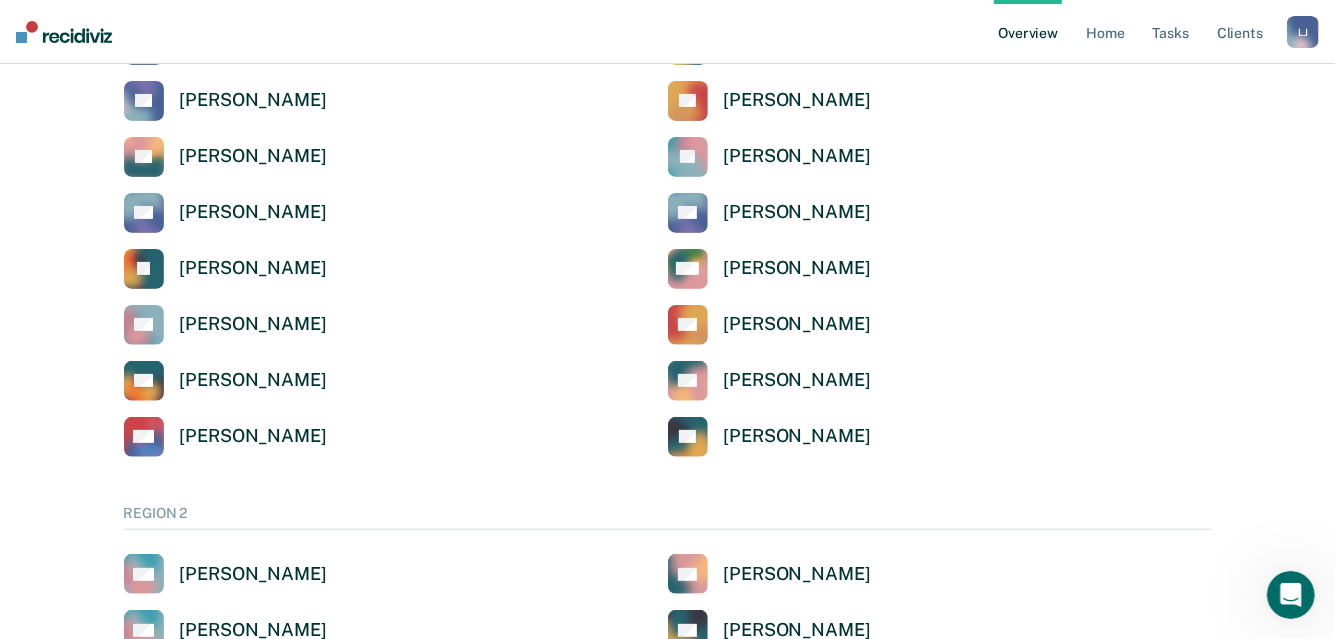 scroll, scrollTop: 0, scrollLeft: 0, axis: both 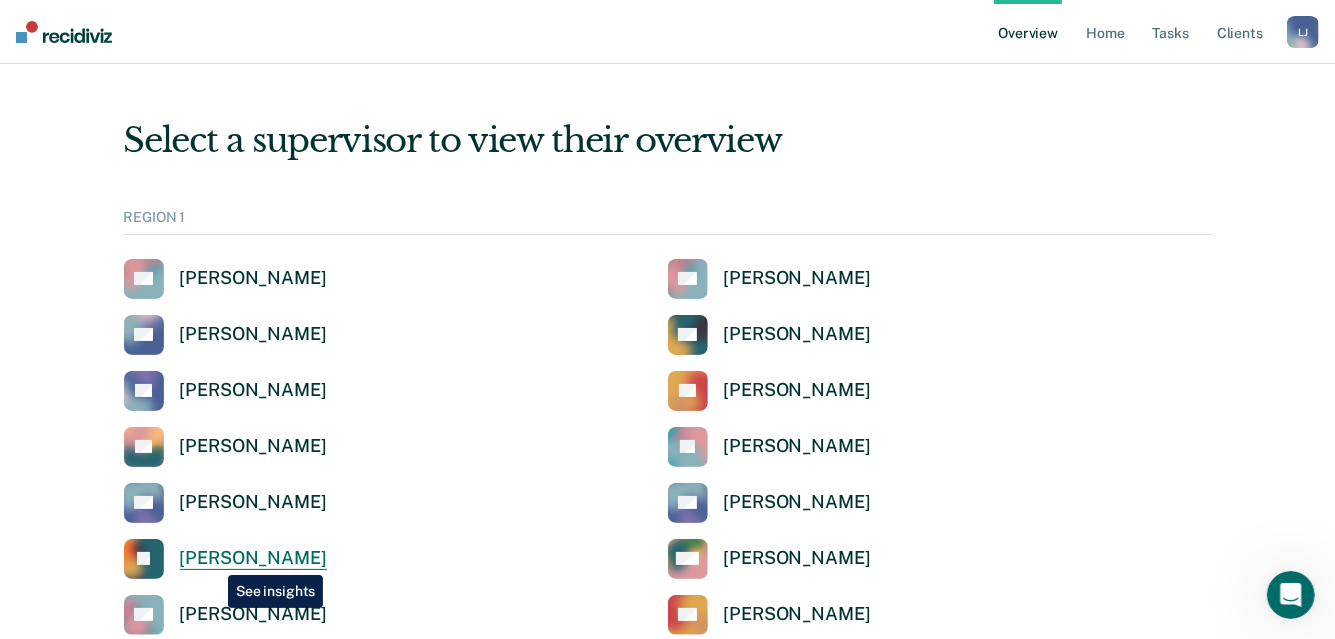click on "[PERSON_NAME]" at bounding box center [253, 558] 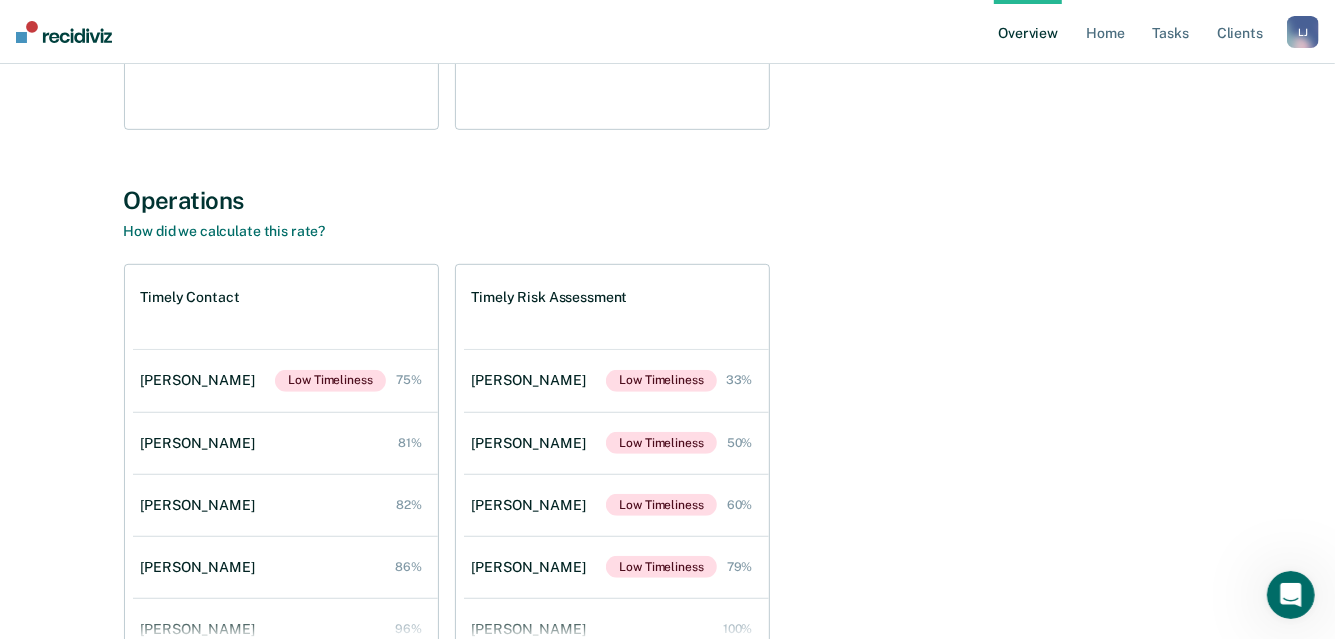 scroll, scrollTop: 700, scrollLeft: 0, axis: vertical 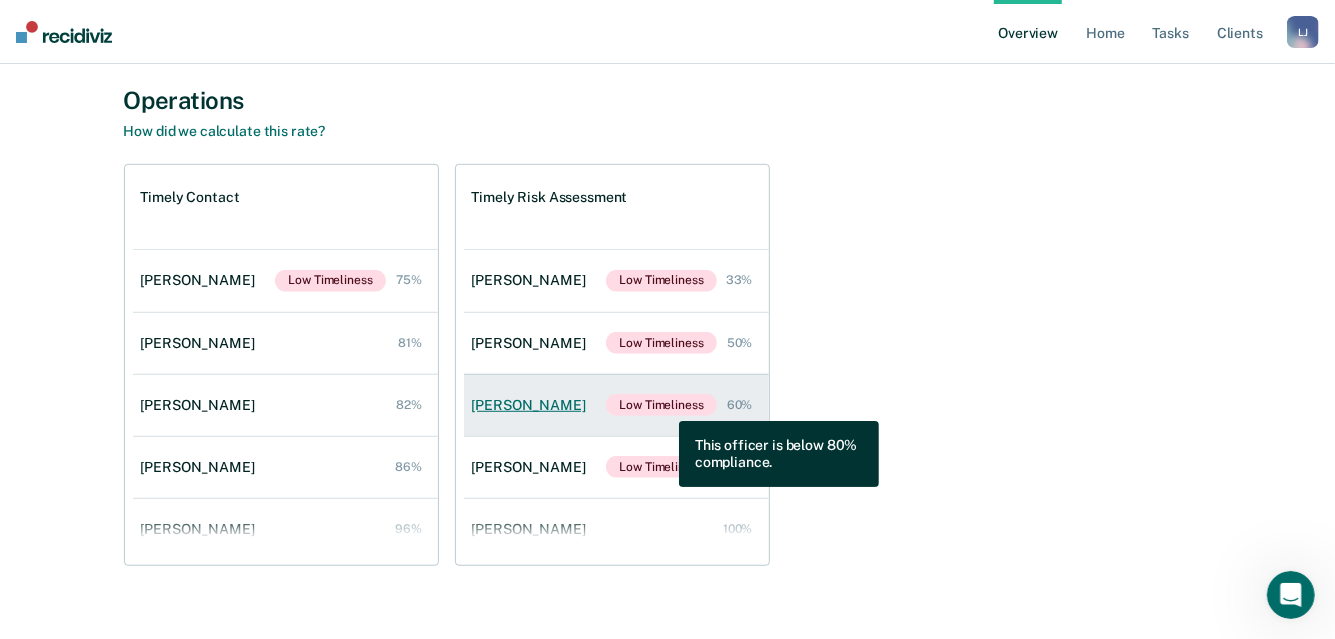 click on "Low Timeliness" at bounding box center [661, 405] 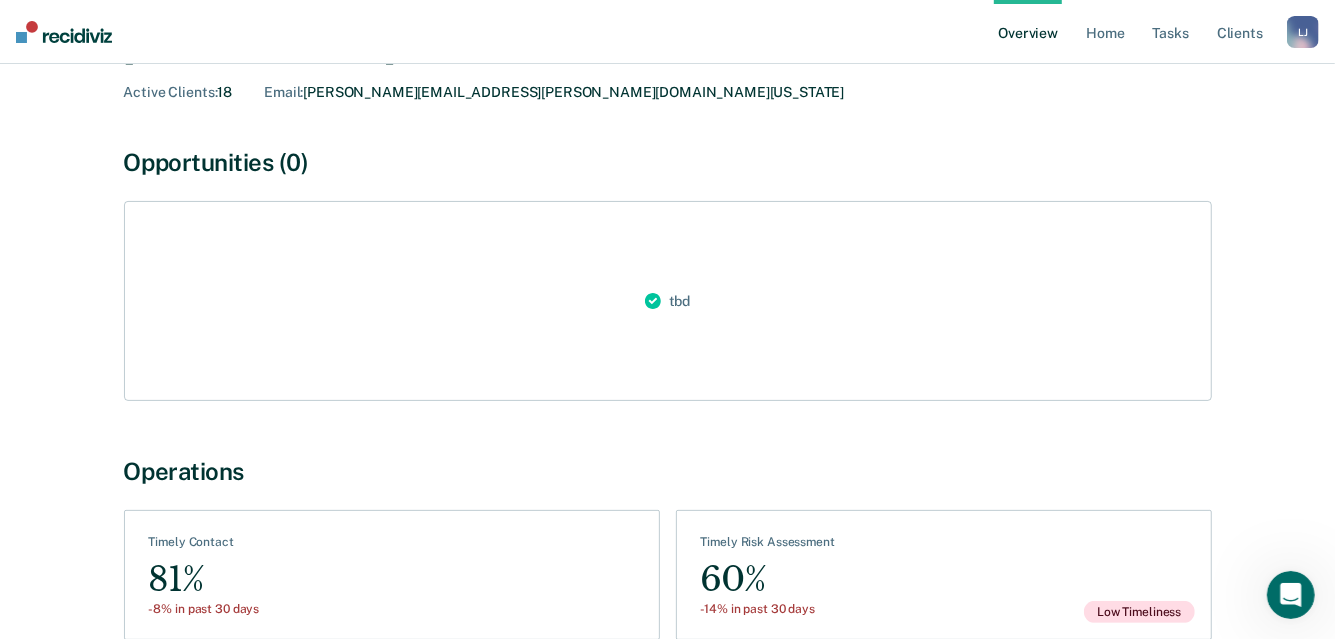 scroll, scrollTop: 222, scrollLeft: 0, axis: vertical 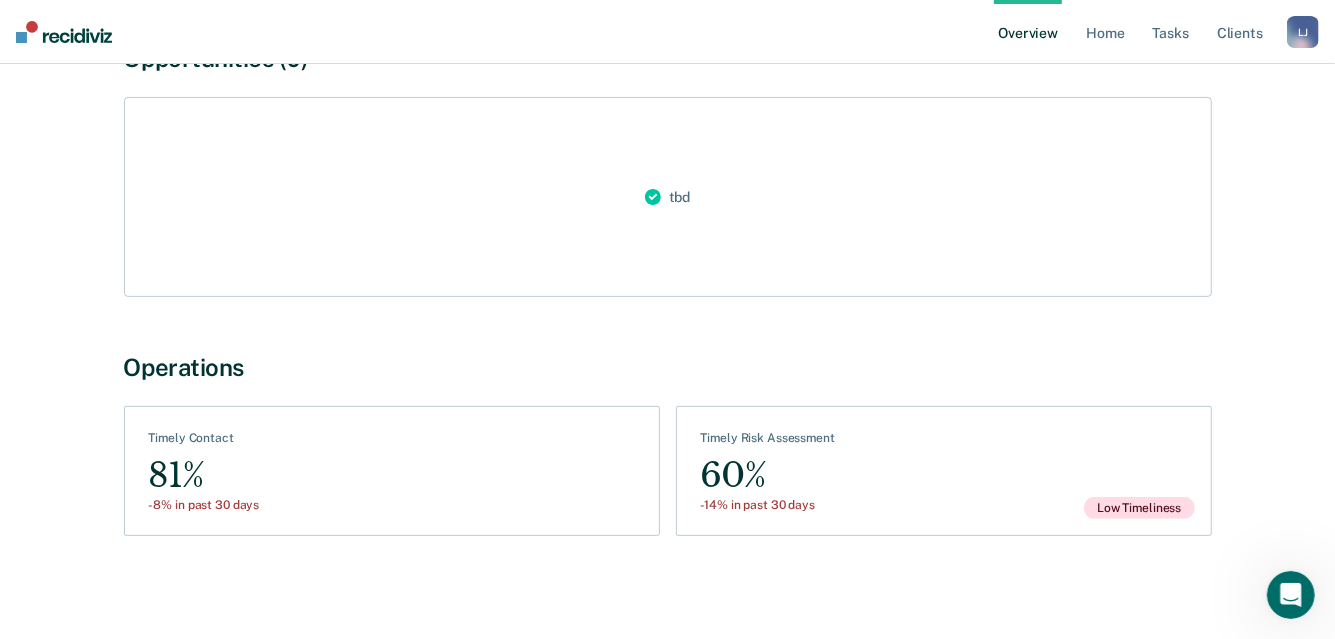 click on "See Assessments Timely Risk Assessment  60% -14% in past 30 days Low Timeliness" at bounding box center [944, 471] 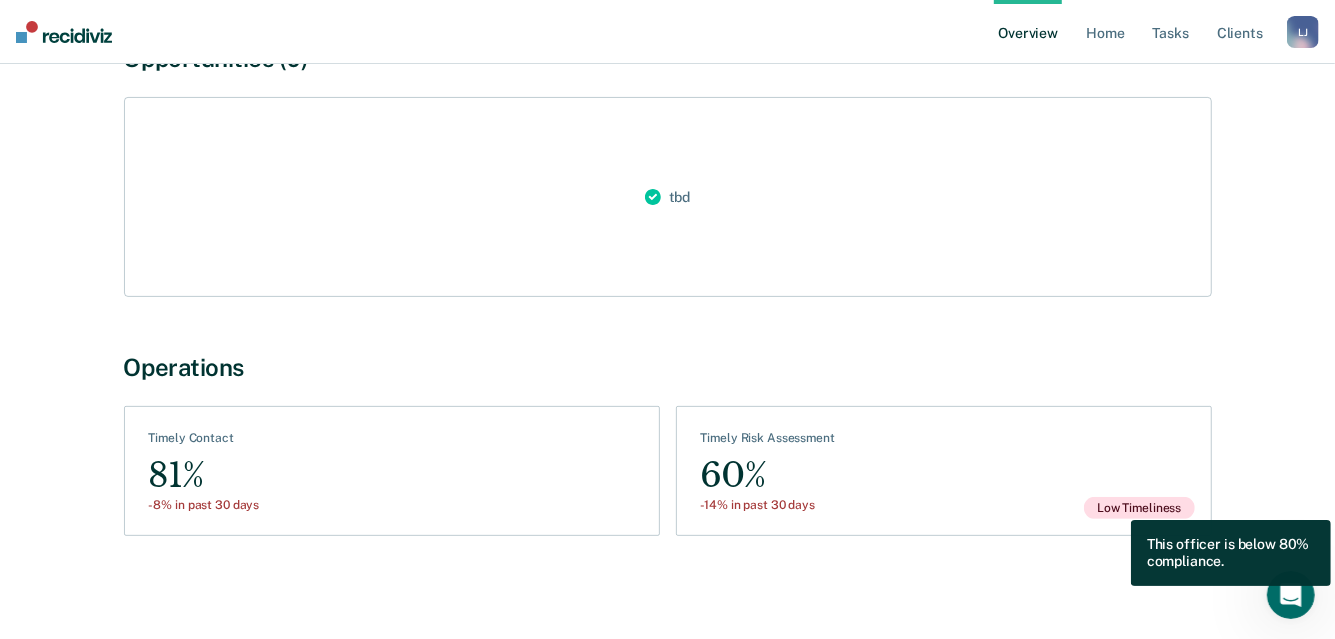 click on "Low Timeliness" at bounding box center [1139, 508] 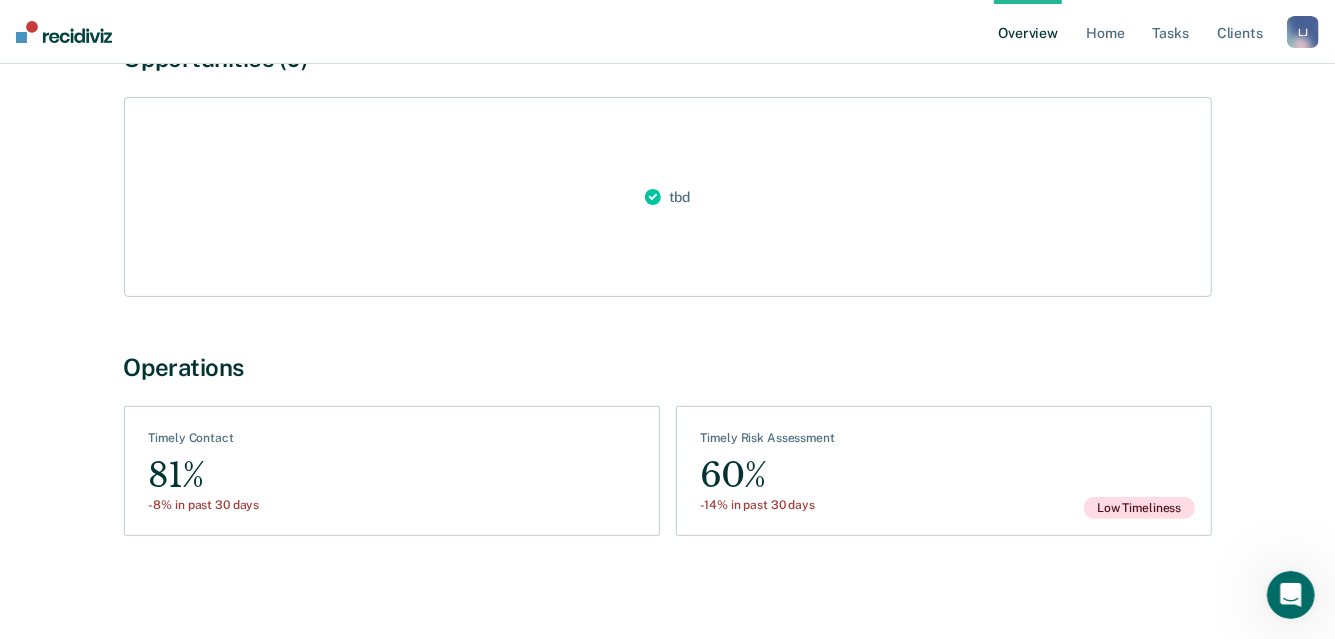 click on "60%" at bounding box center [768, 475] 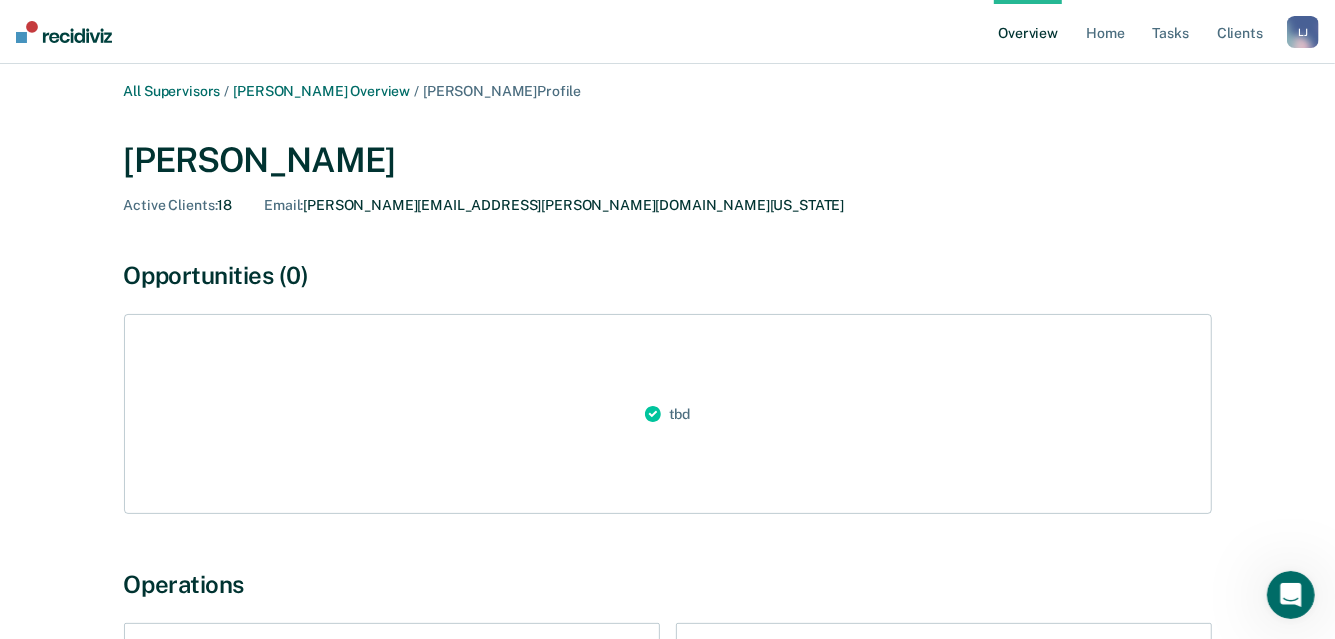 scroll, scrollTop: 0, scrollLeft: 0, axis: both 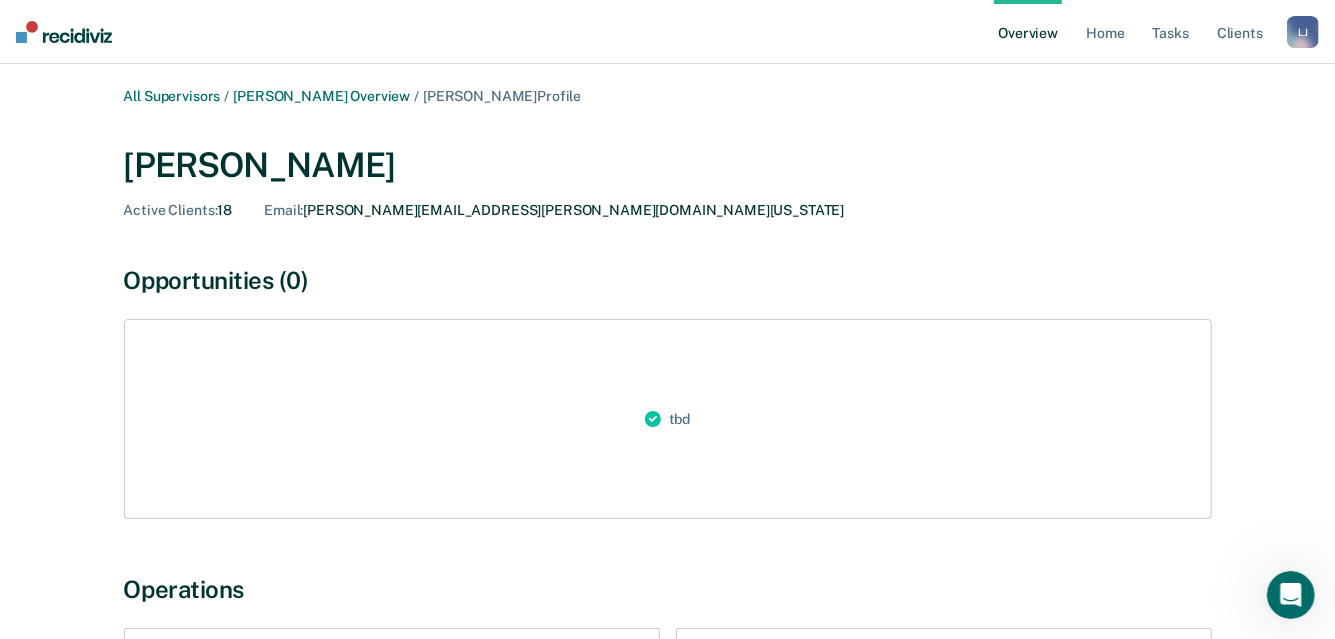 click on "Active Clients :  18" at bounding box center (178, 210) 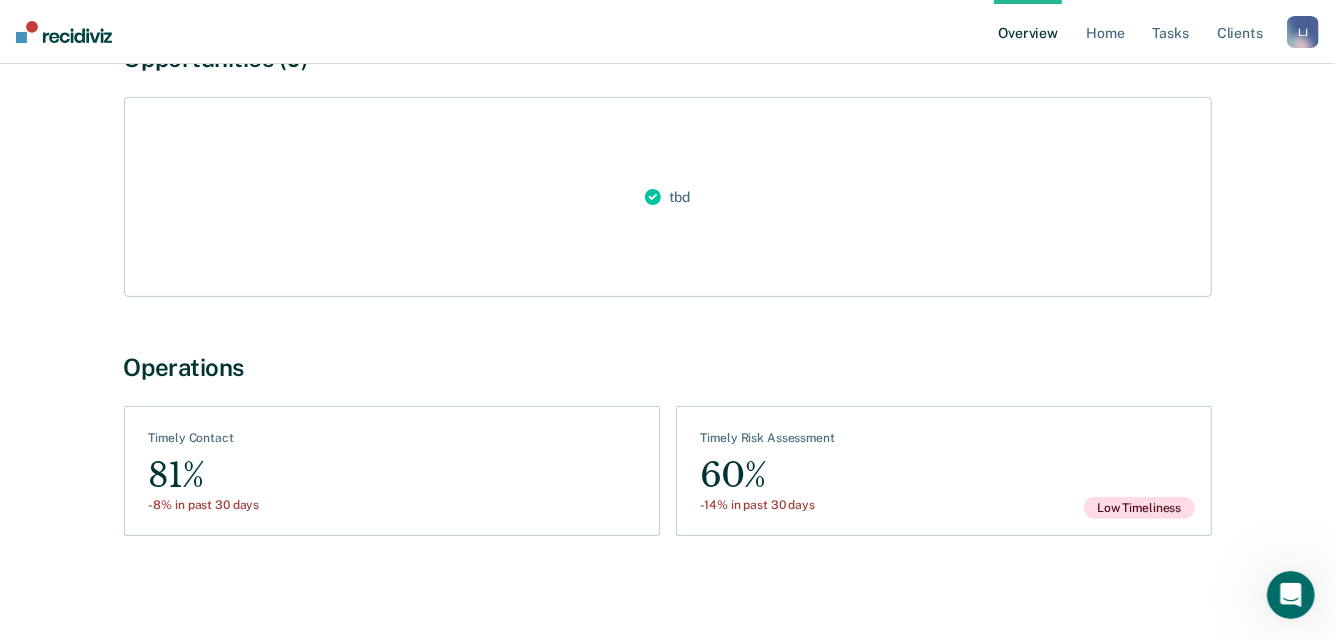 scroll, scrollTop: 0, scrollLeft: 0, axis: both 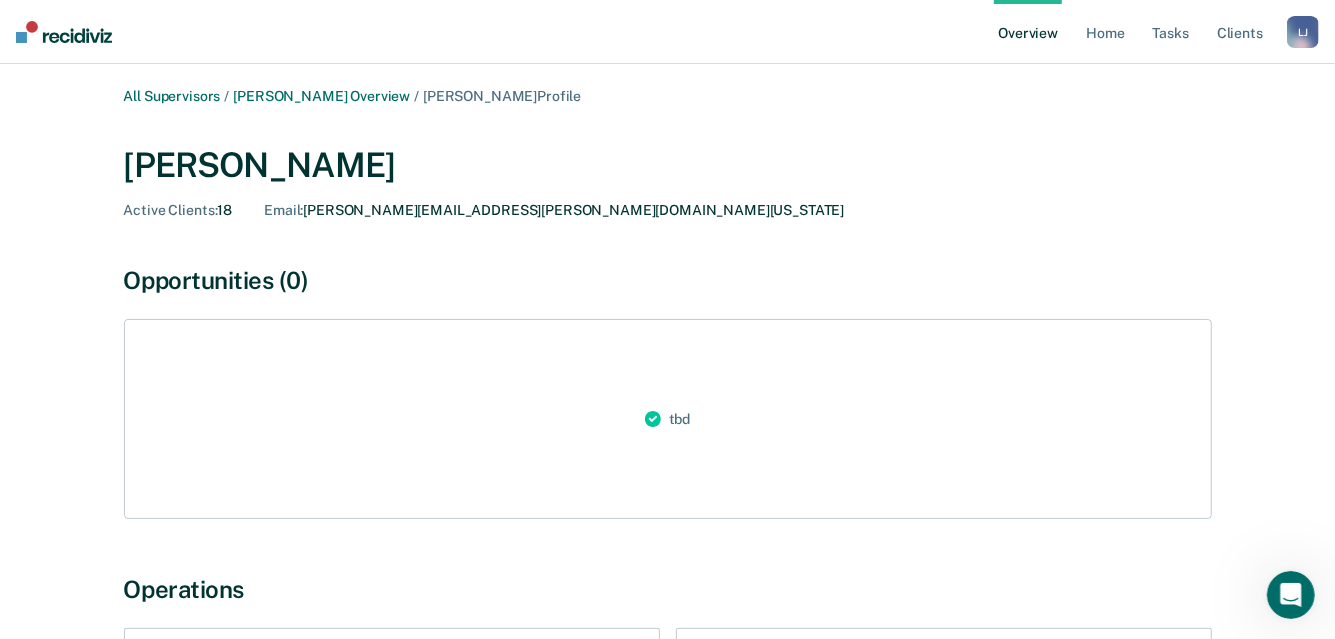 click 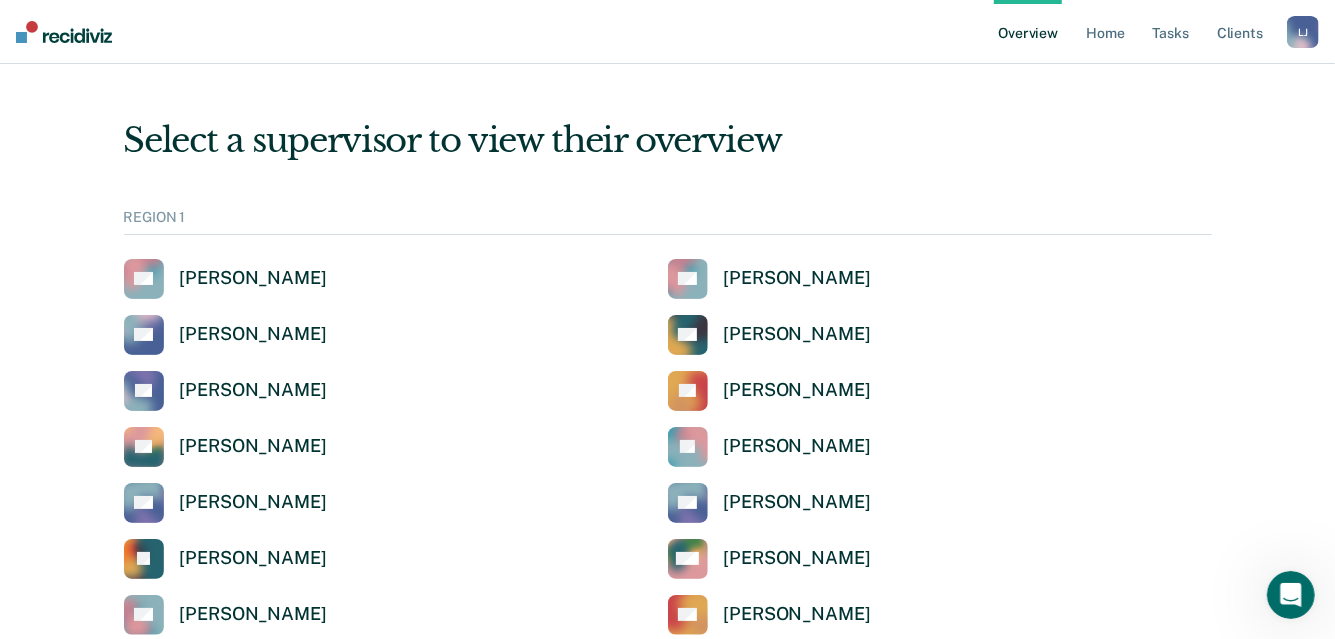 scroll, scrollTop: 200, scrollLeft: 0, axis: vertical 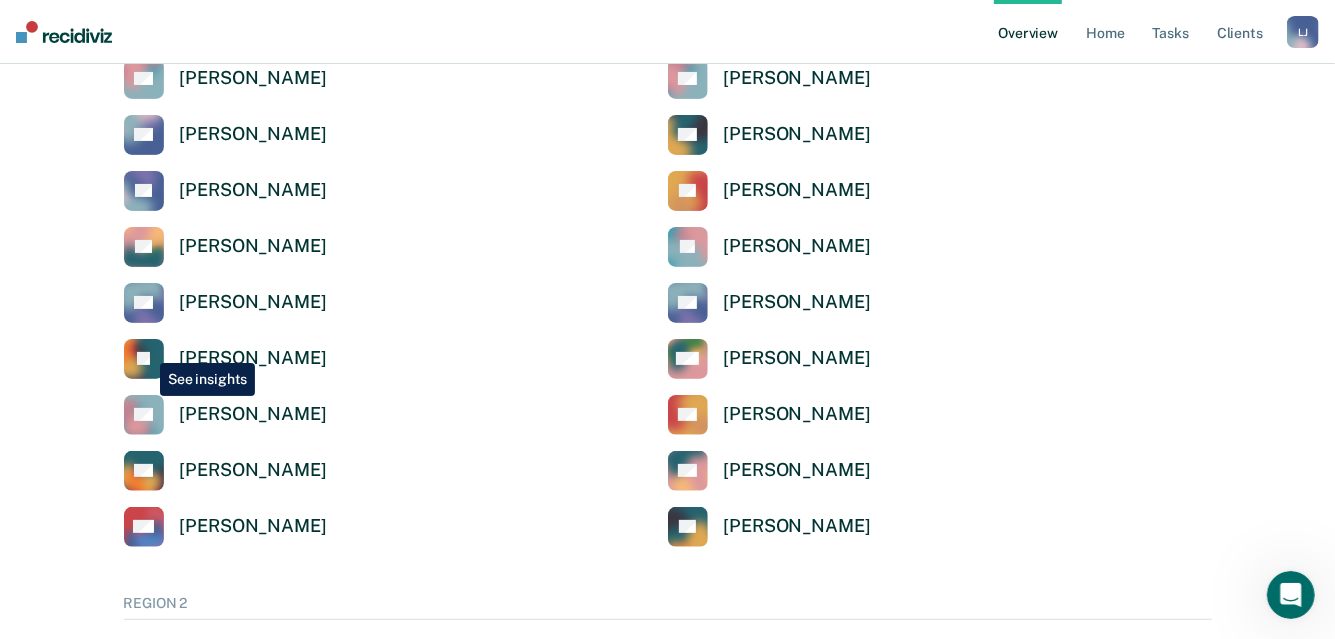 click 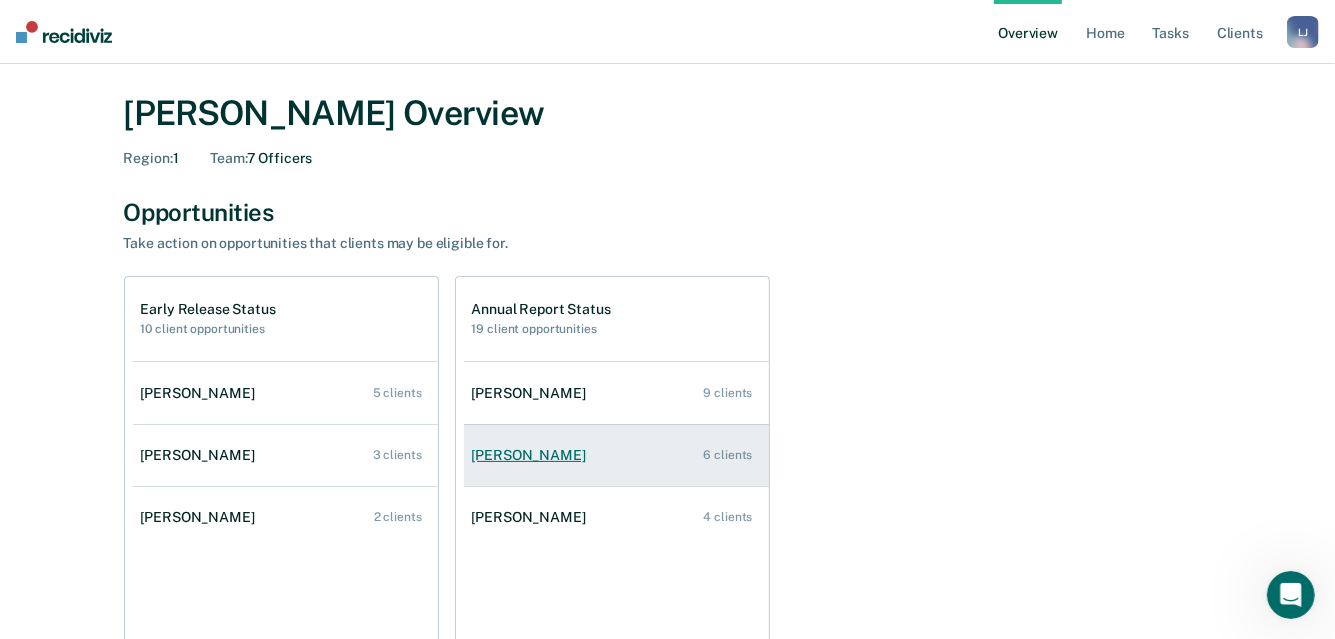 scroll, scrollTop: 100, scrollLeft: 0, axis: vertical 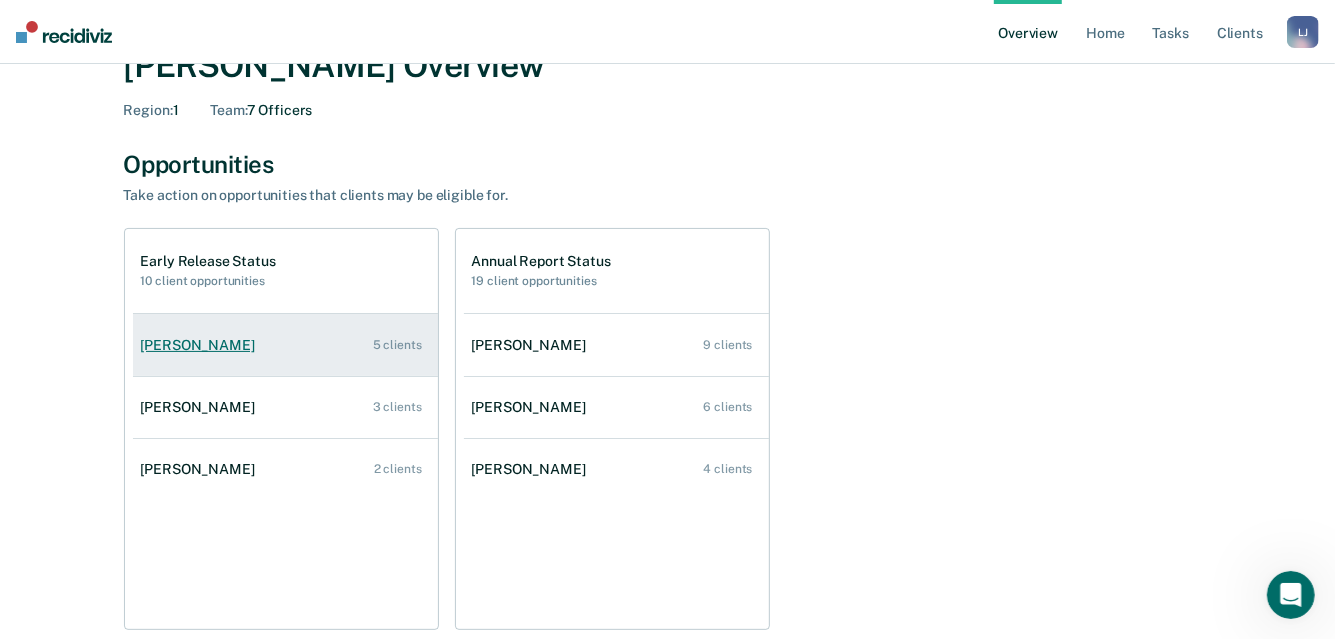 click on "[PERSON_NAME]" at bounding box center (202, 345) 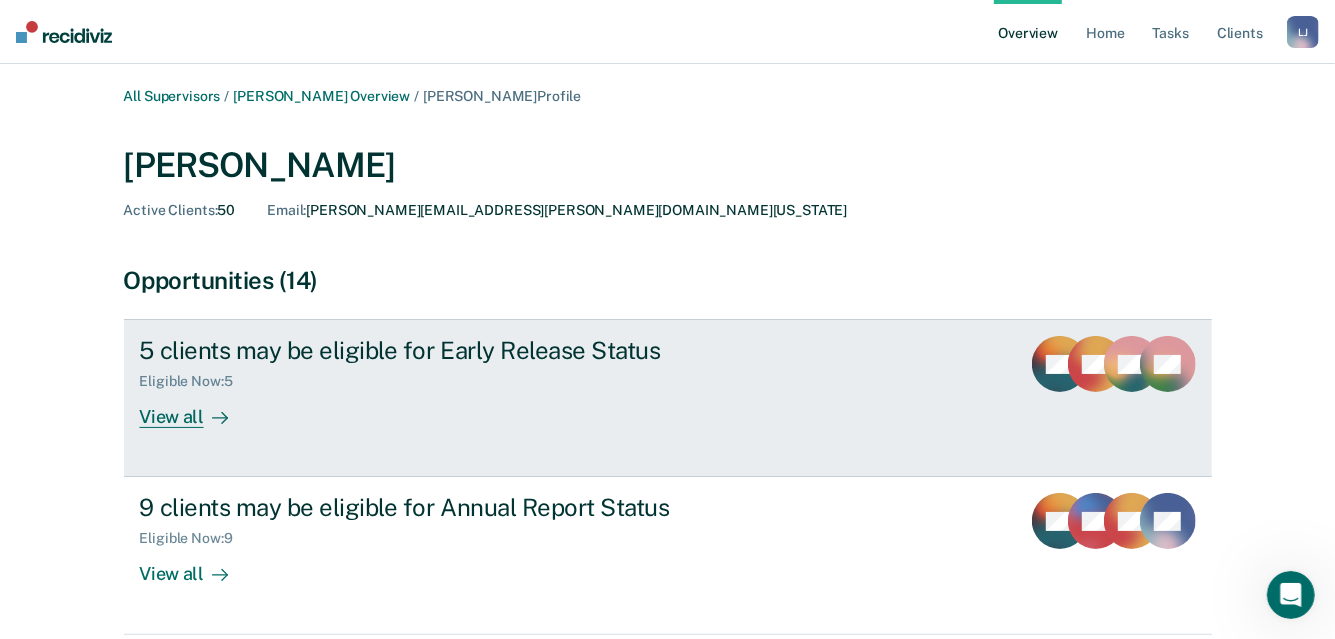 click on "5 clients may be eligible for Early Release Status" at bounding box center [491, 350] 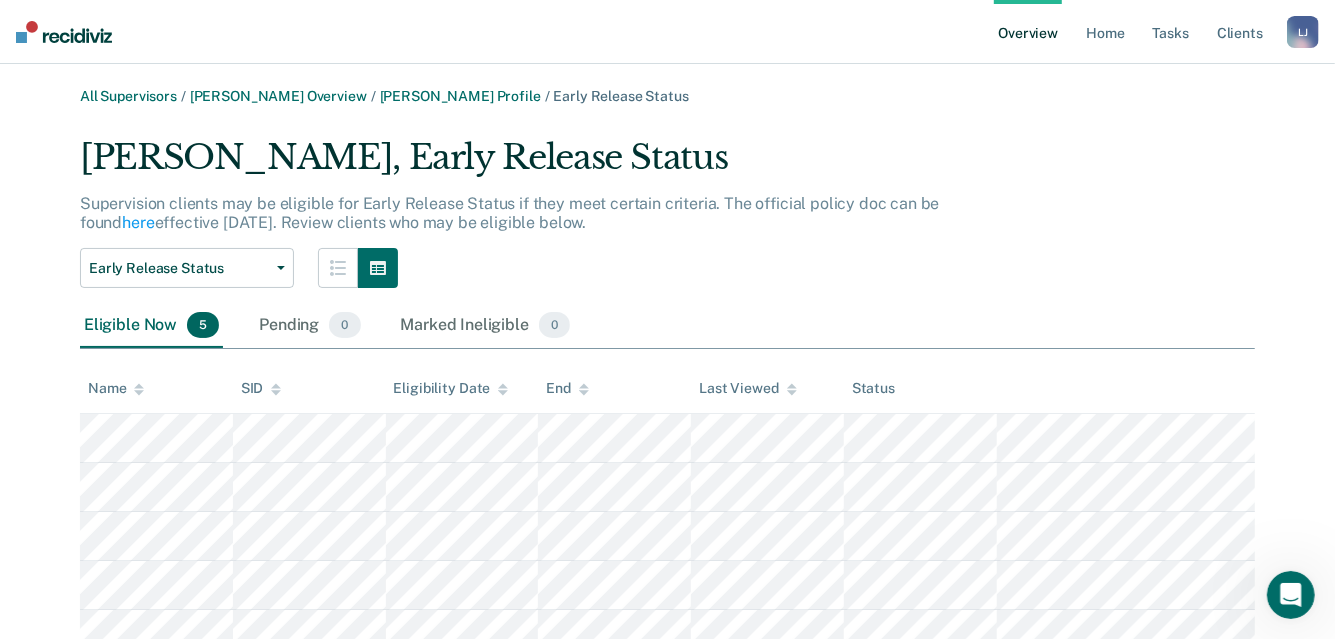 scroll, scrollTop: 82, scrollLeft: 0, axis: vertical 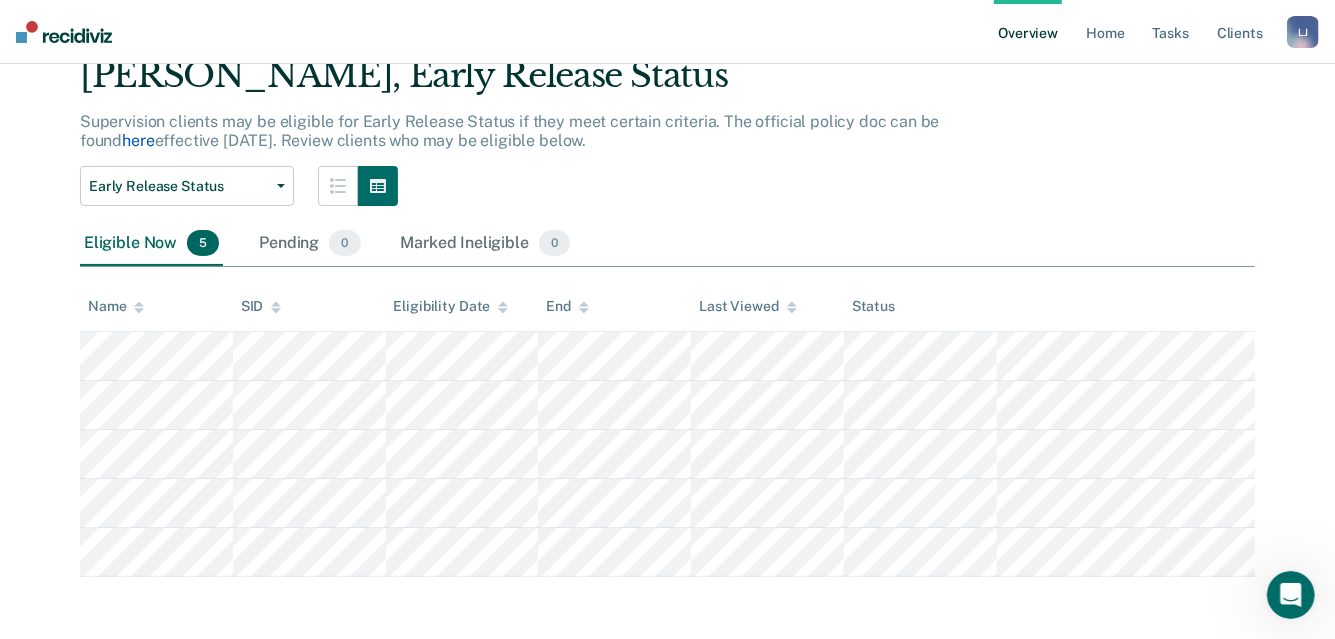 click on "here" at bounding box center (138, 140) 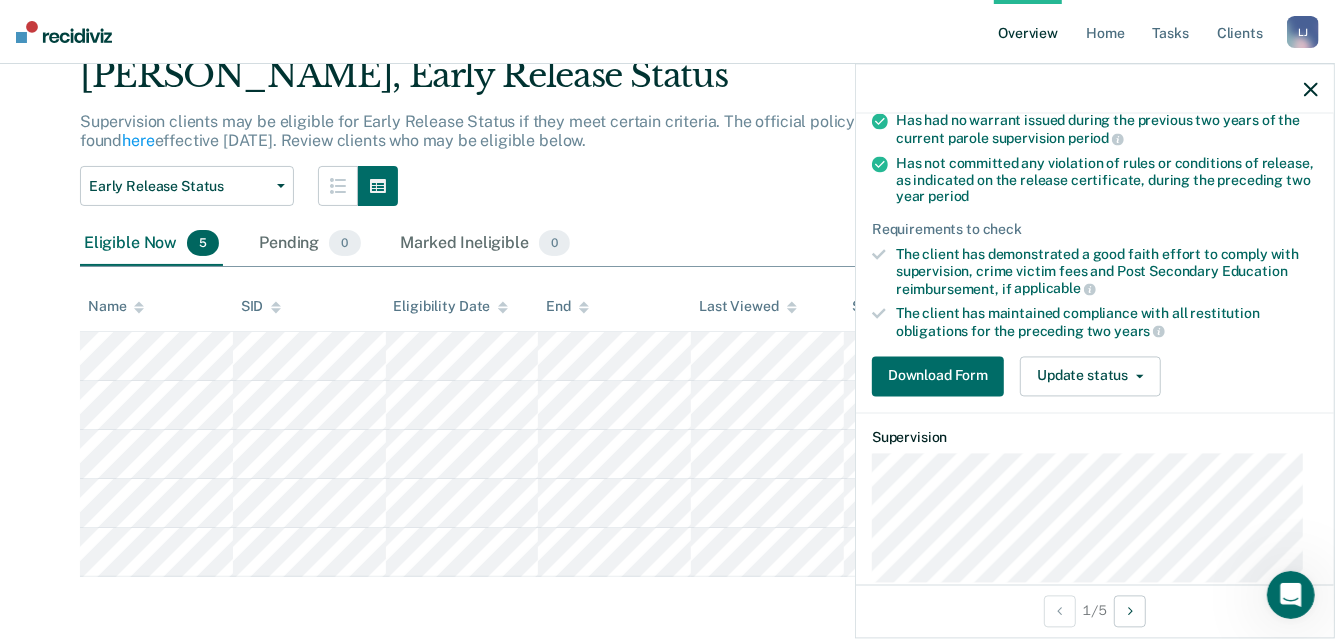 scroll, scrollTop: 300, scrollLeft: 0, axis: vertical 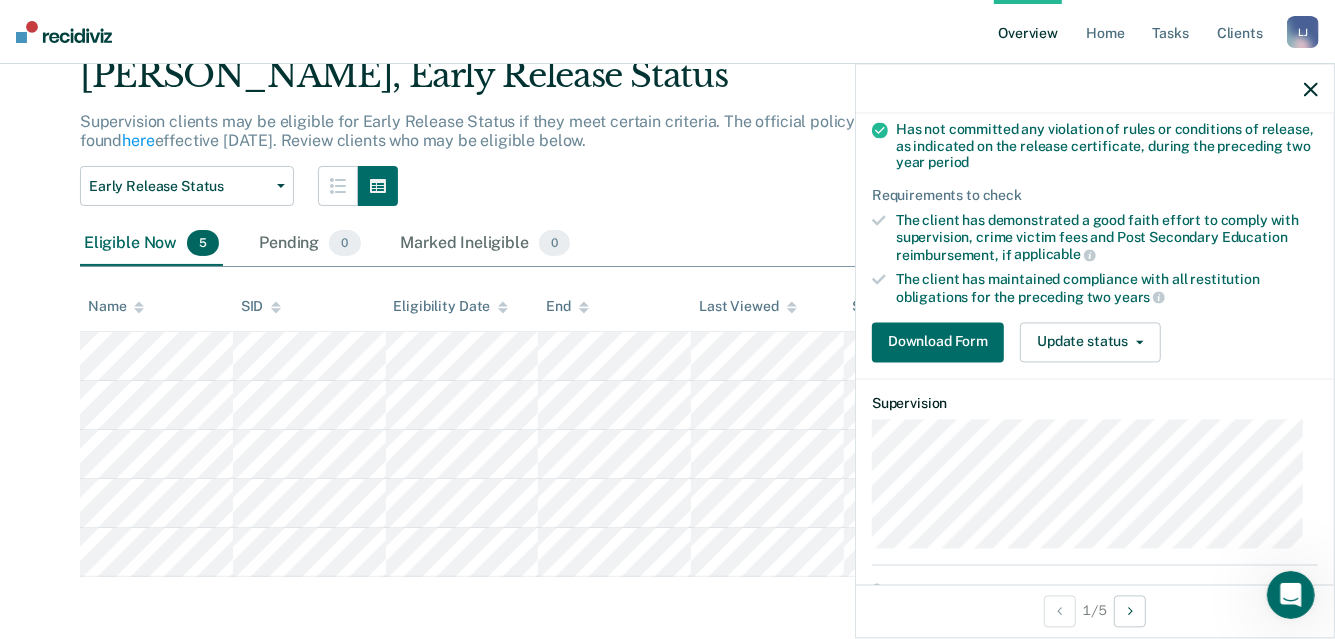 click 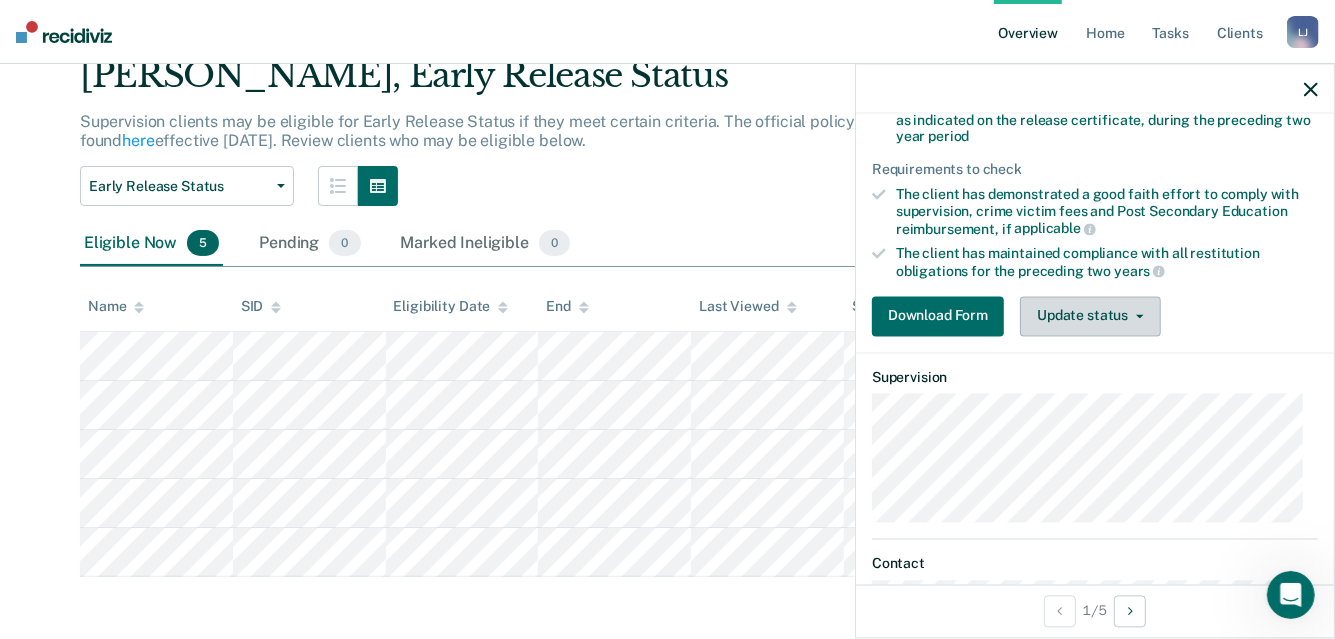 scroll, scrollTop: 295, scrollLeft: 0, axis: vertical 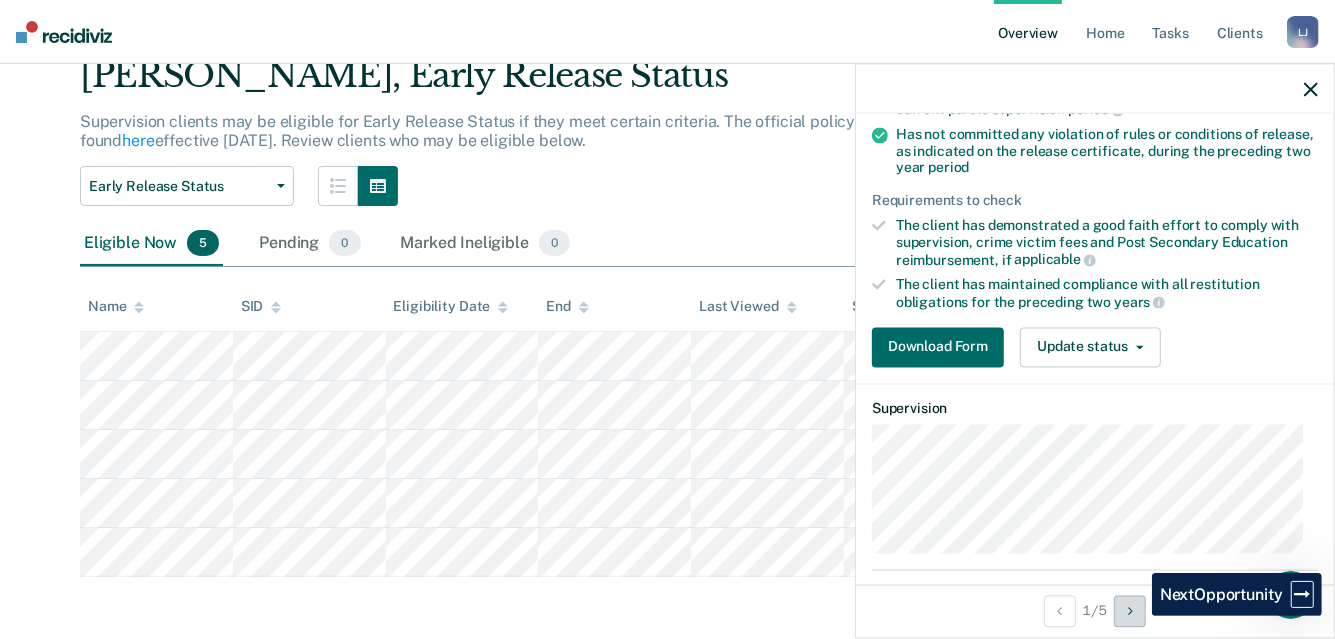 click at bounding box center (1130, 611) 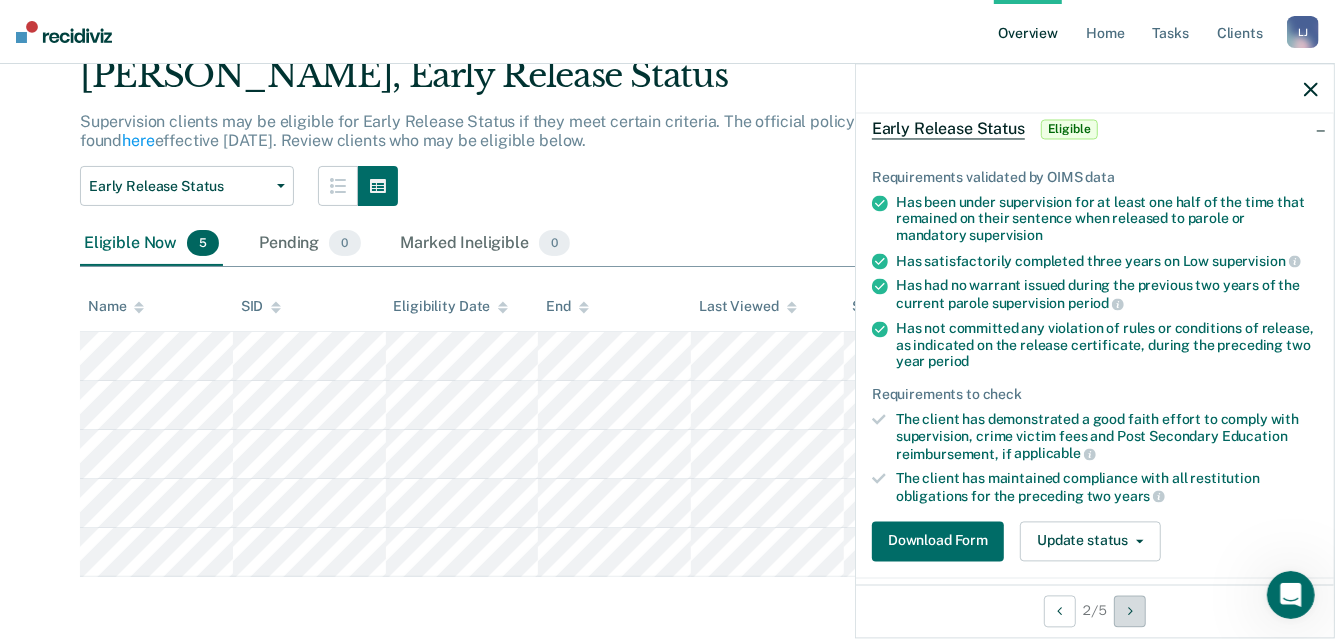 scroll, scrollTop: 0, scrollLeft: 0, axis: both 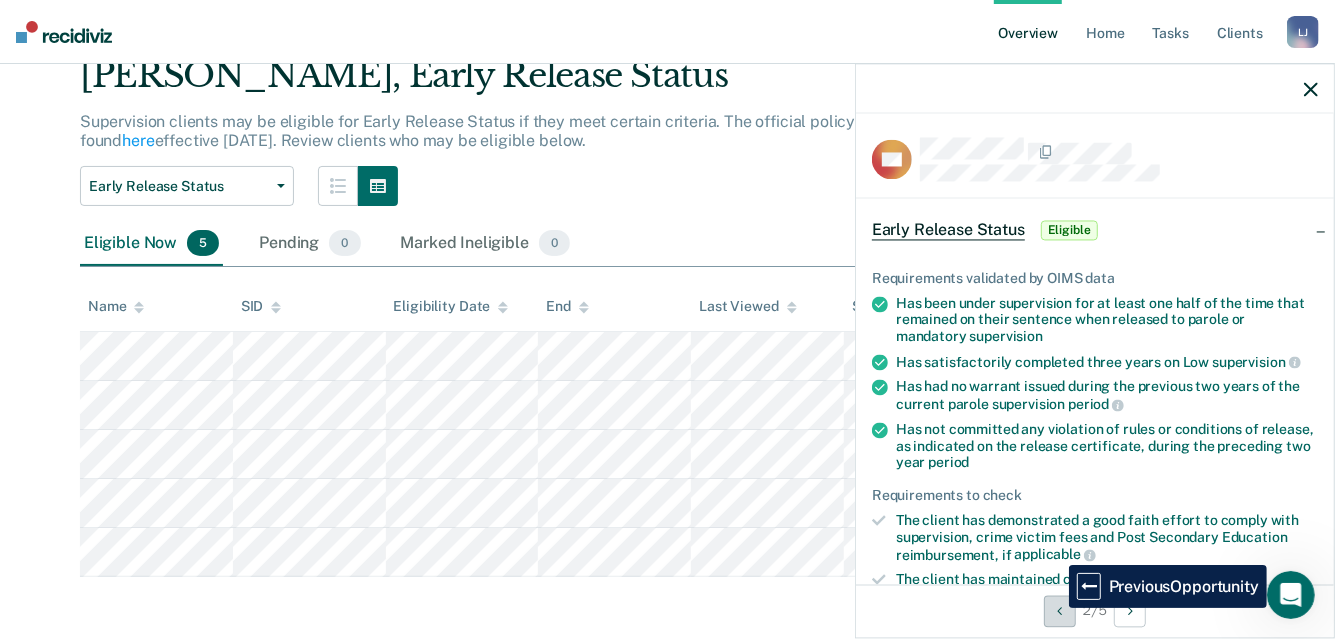 click at bounding box center [1060, 611] 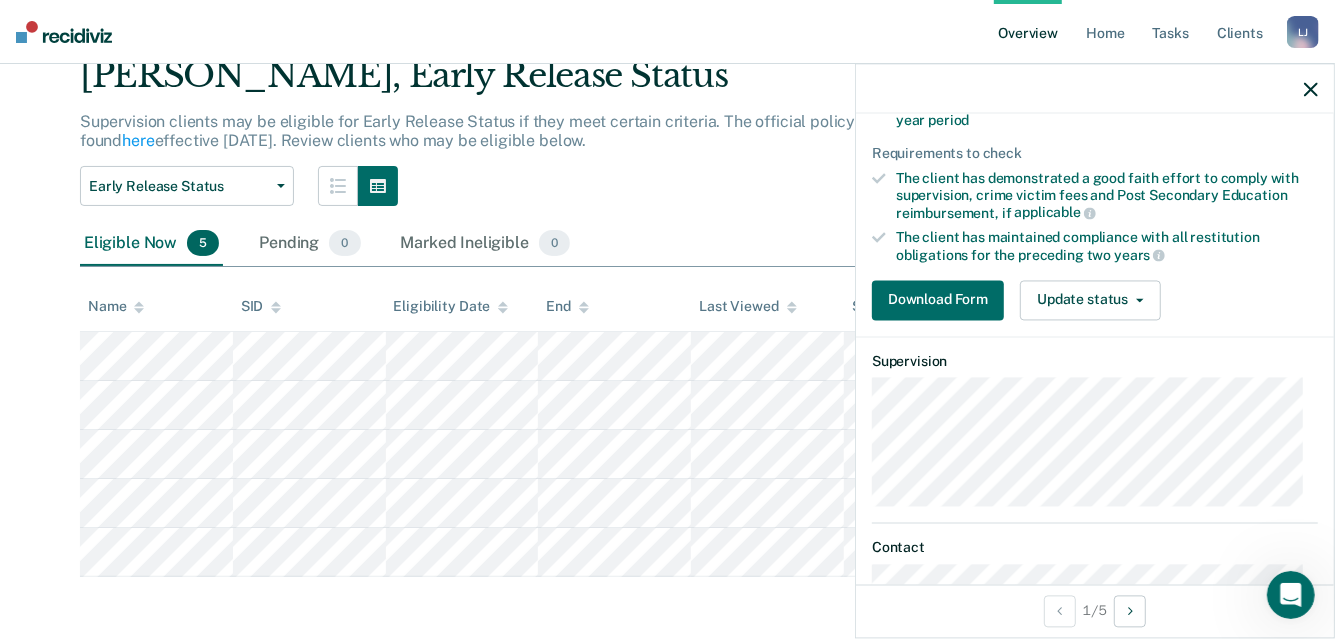 scroll, scrollTop: 394, scrollLeft: 0, axis: vertical 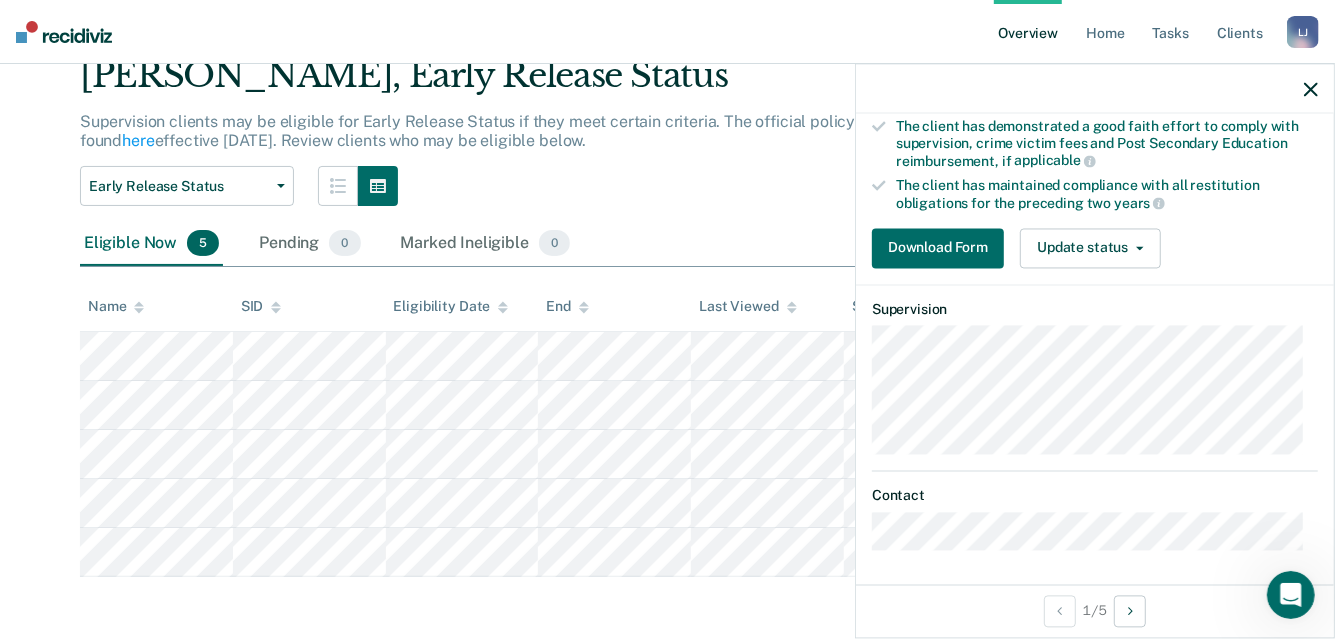 click at bounding box center (1311, 88) 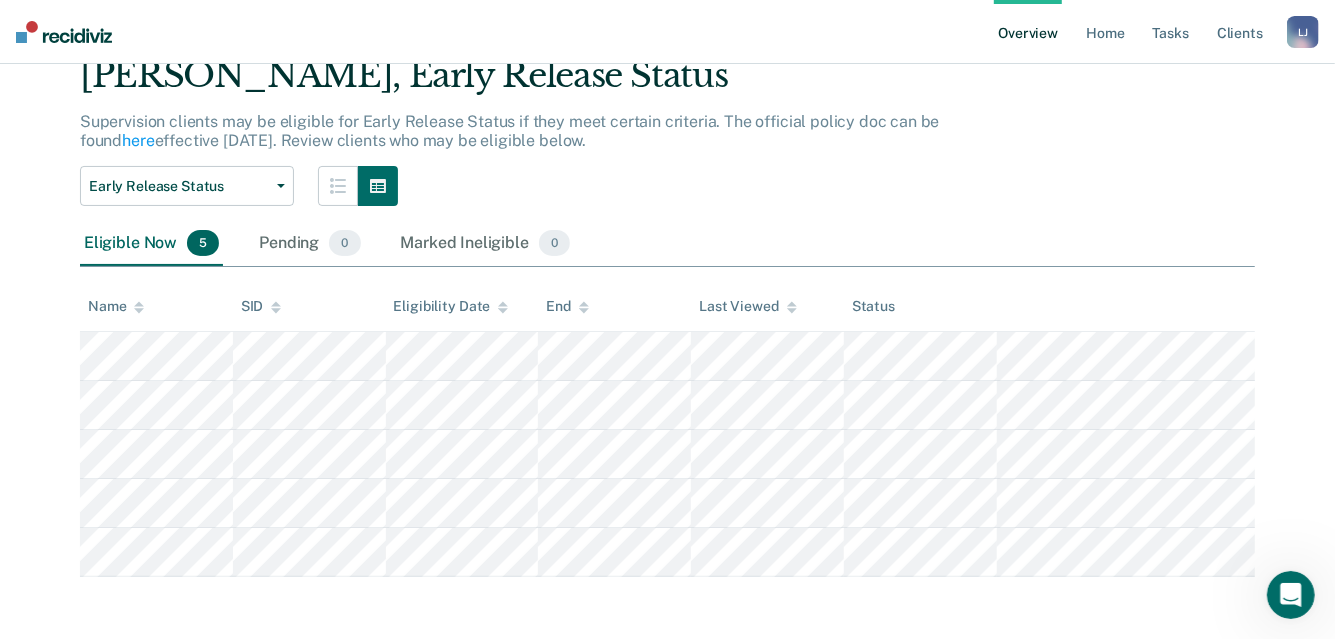 click on "5" at bounding box center [203, 243] 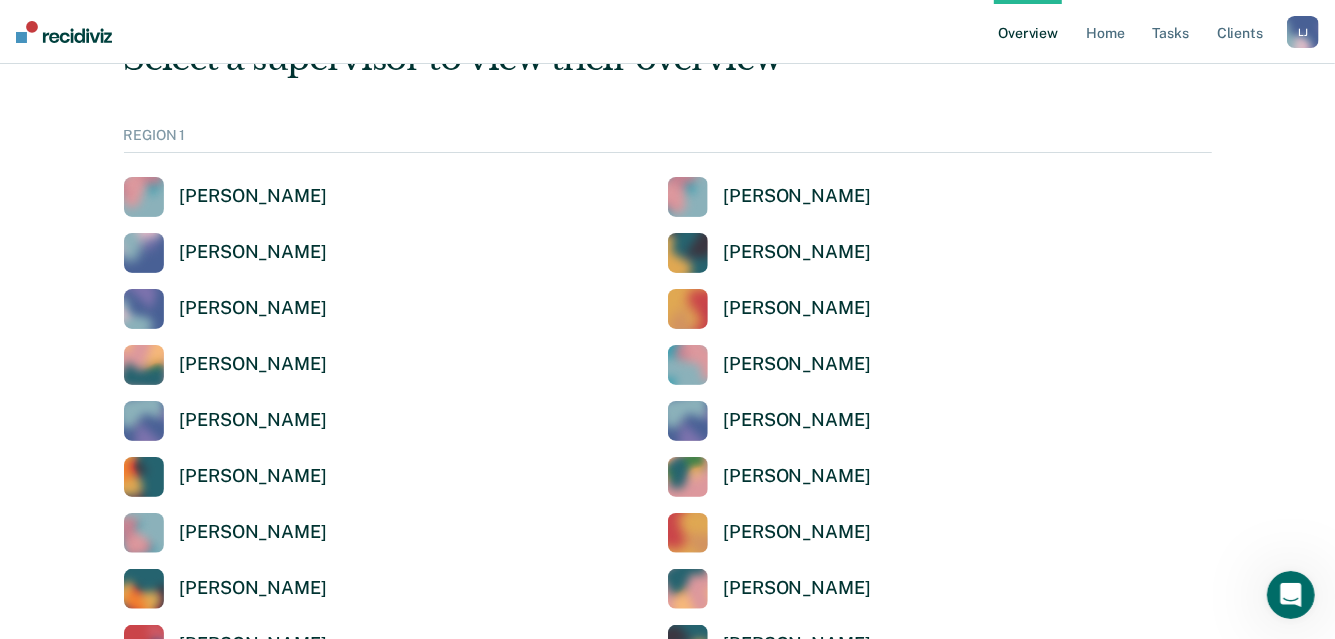 scroll, scrollTop: 0, scrollLeft: 0, axis: both 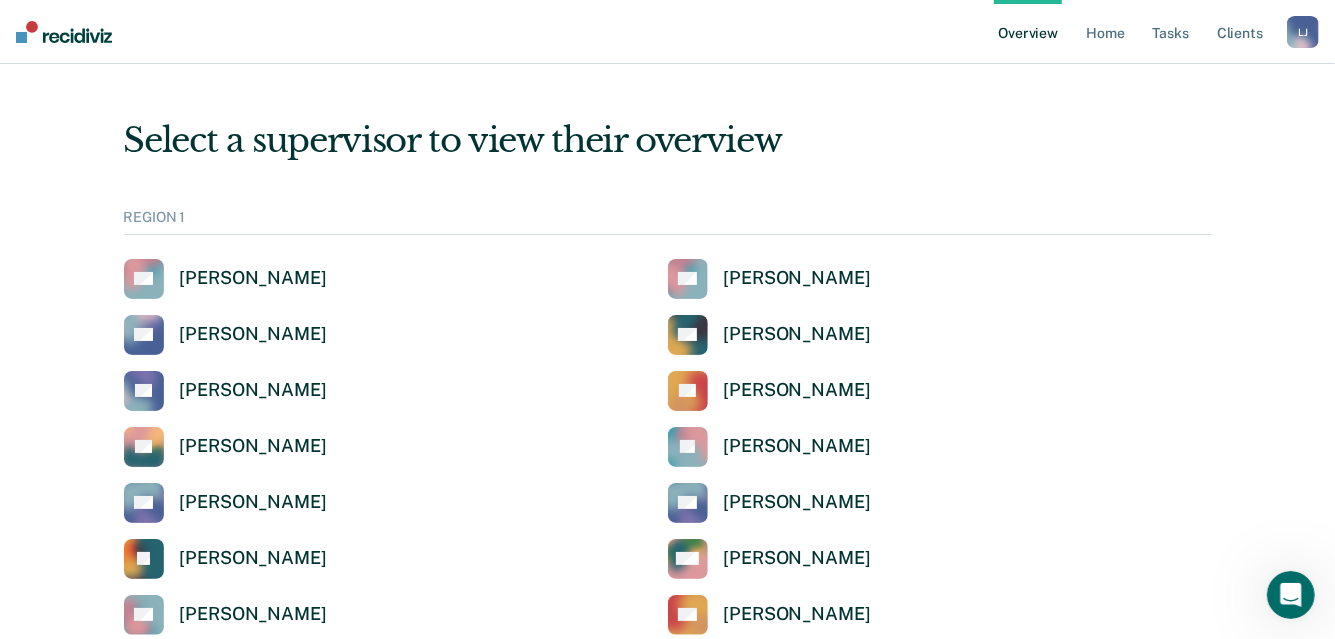 click on "Overview" at bounding box center [1028, 32] 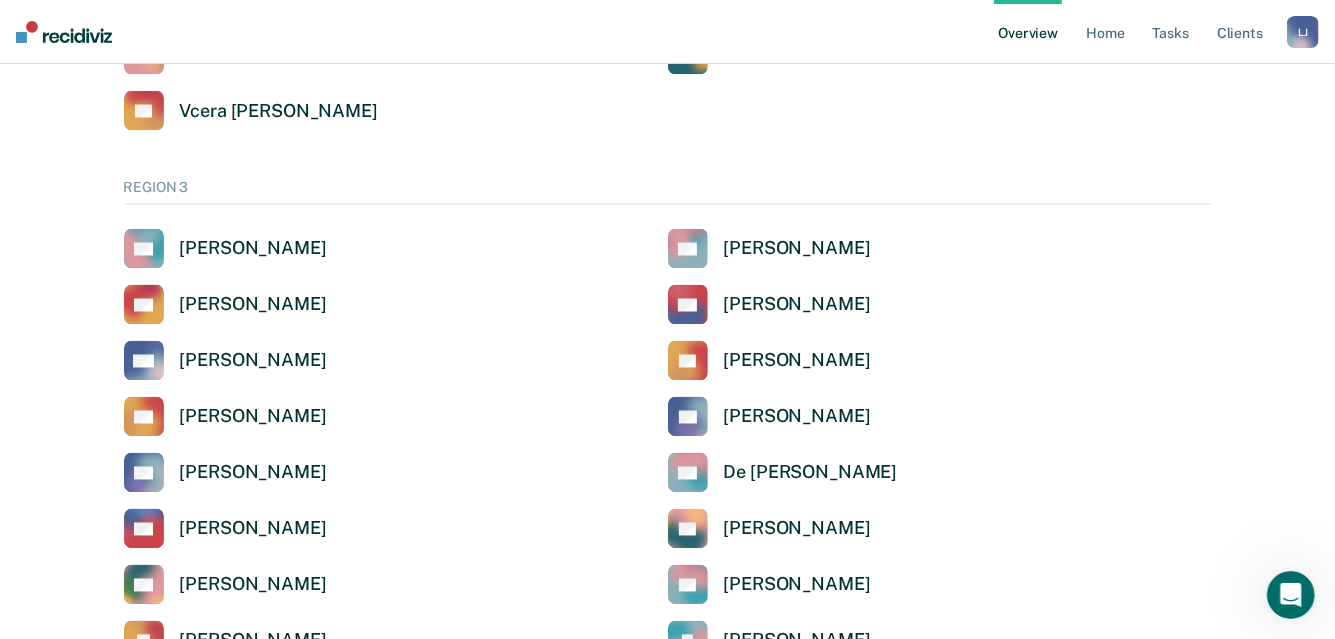 scroll, scrollTop: 2207, scrollLeft: 0, axis: vertical 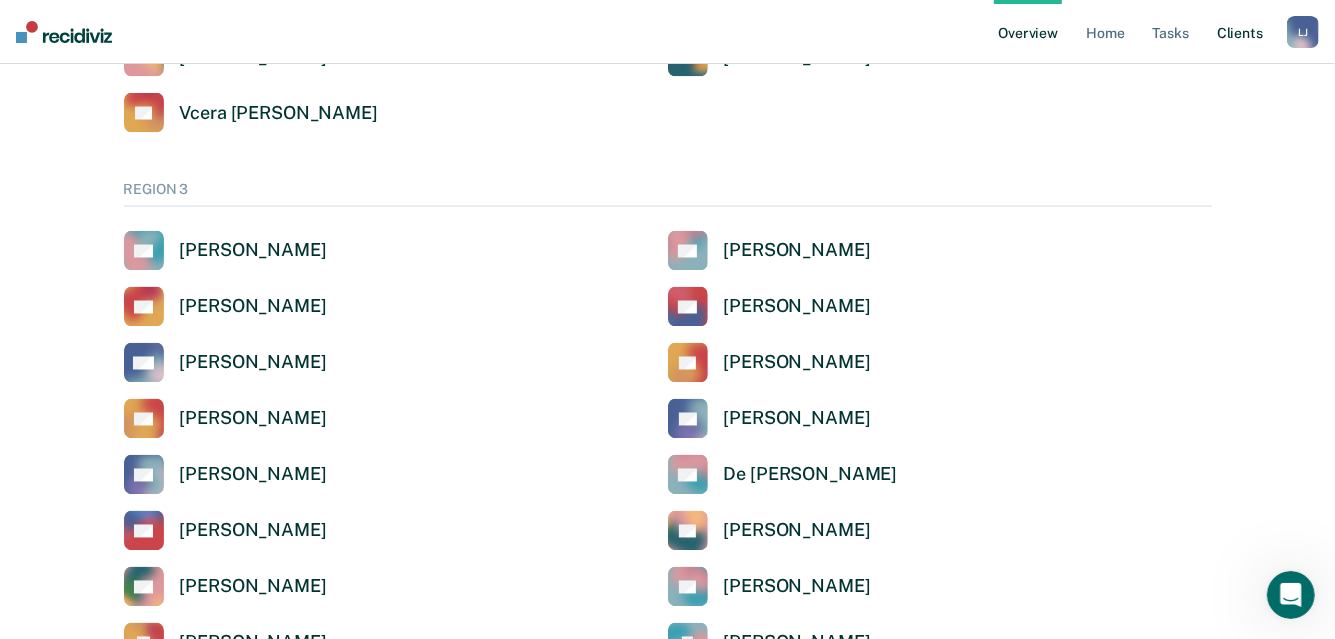 click on "Client s" at bounding box center (1240, 32) 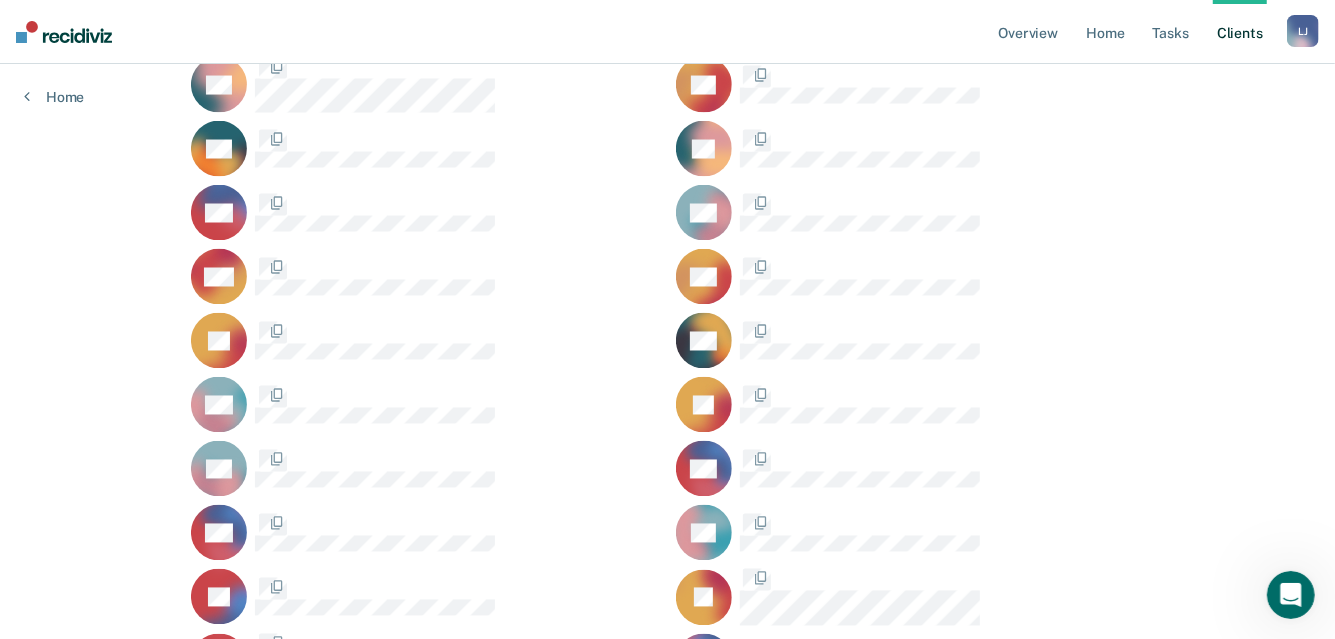 scroll, scrollTop: 0, scrollLeft: 0, axis: both 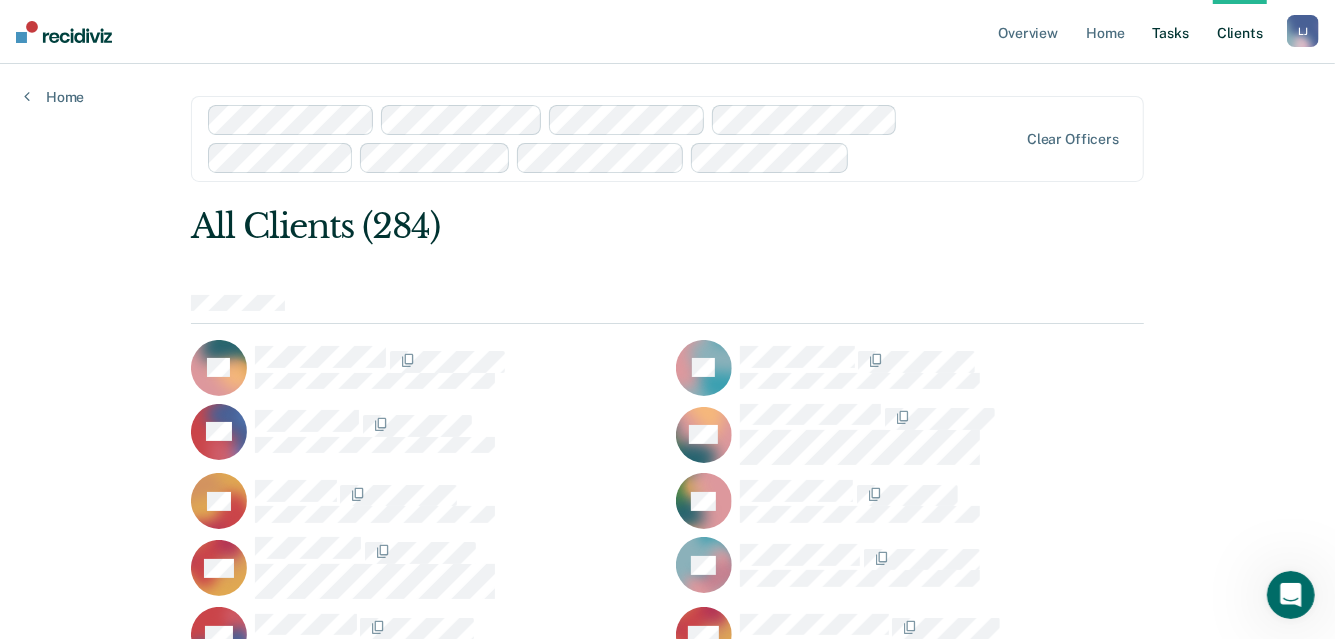 click on "Tasks" at bounding box center (1171, 32) 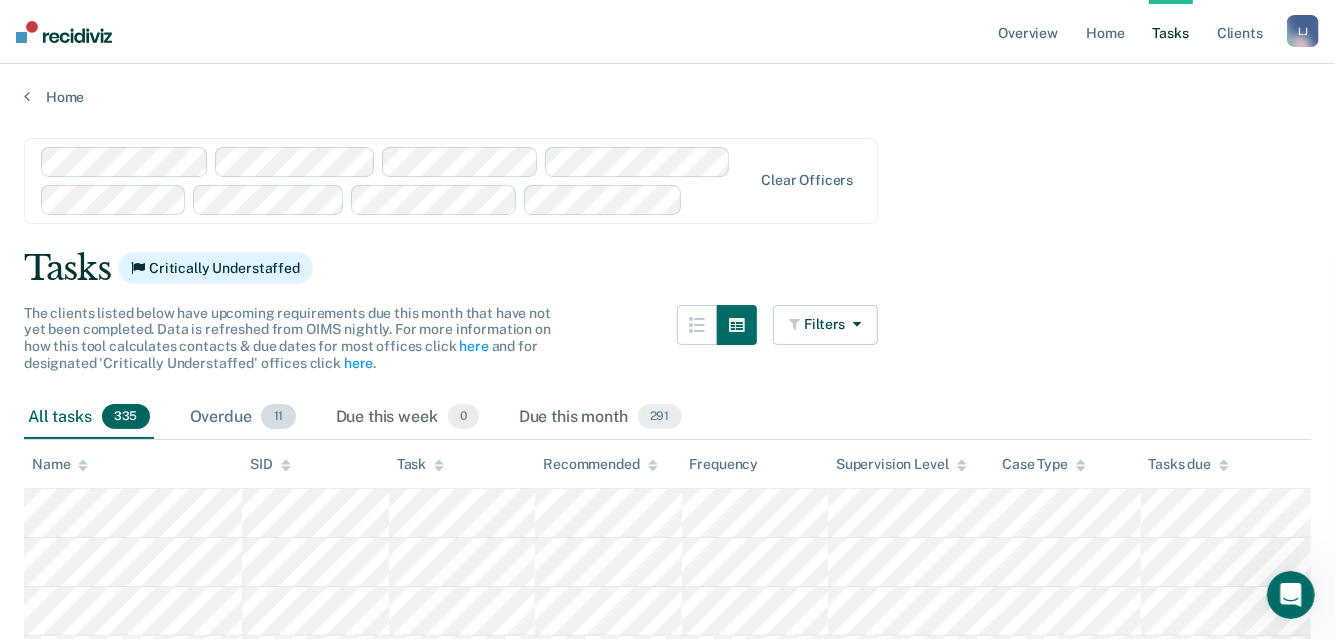 click on "11" at bounding box center [278, 417] 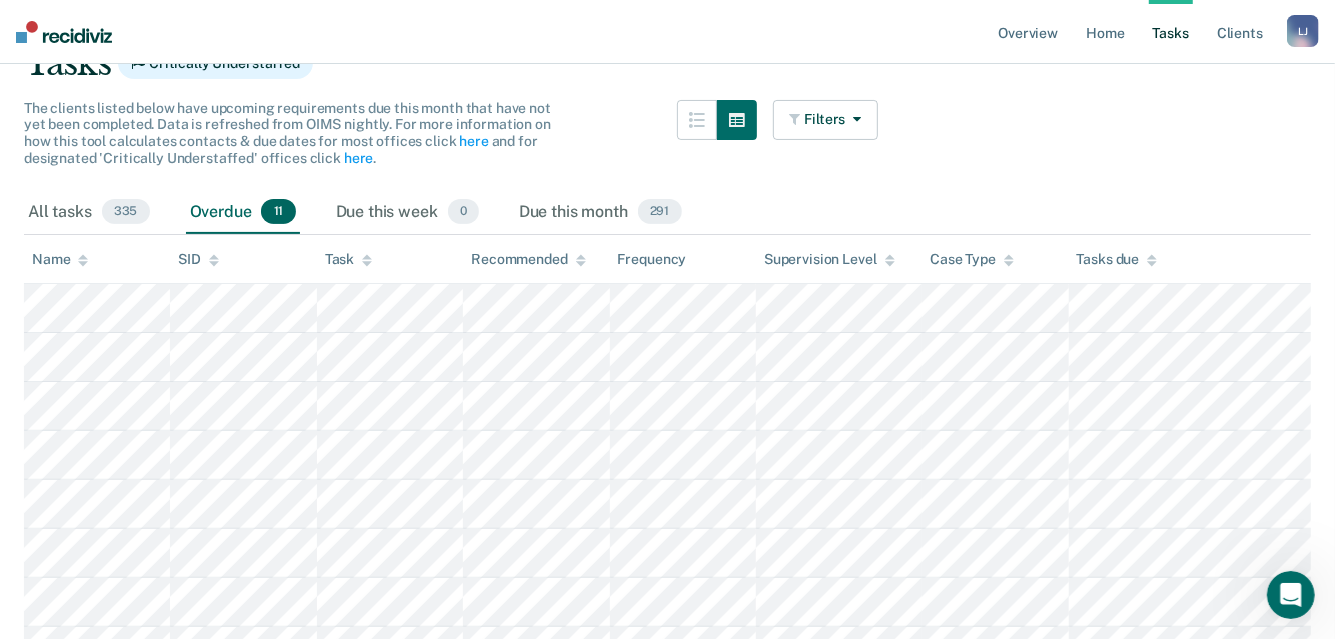 scroll, scrollTop: 467, scrollLeft: 0, axis: vertical 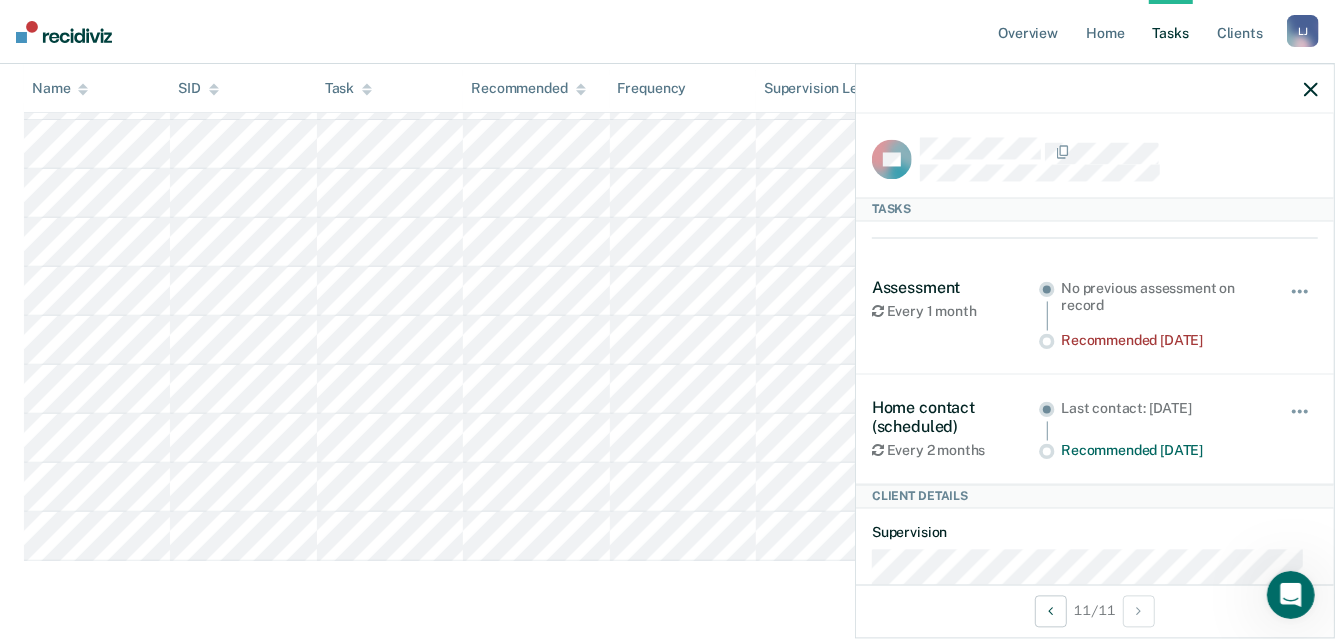 click at bounding box center [1095, 89] 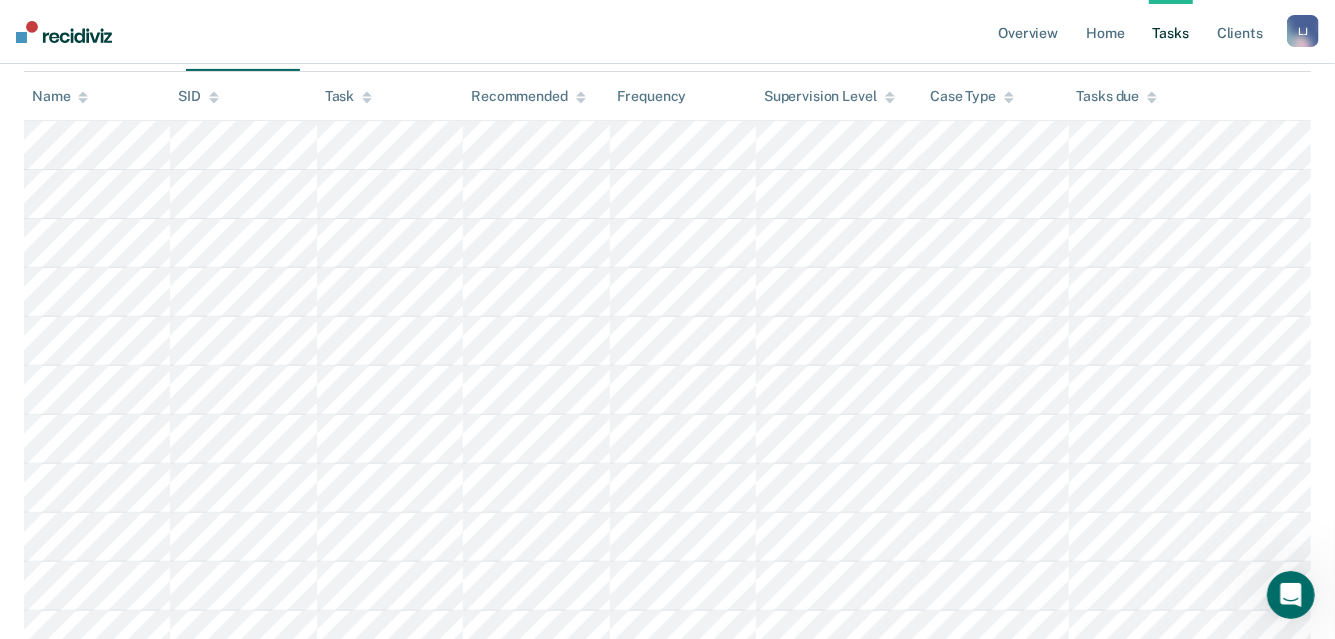 scroll, scrollTop: 267, scrollLeft: 0, axis: vertical 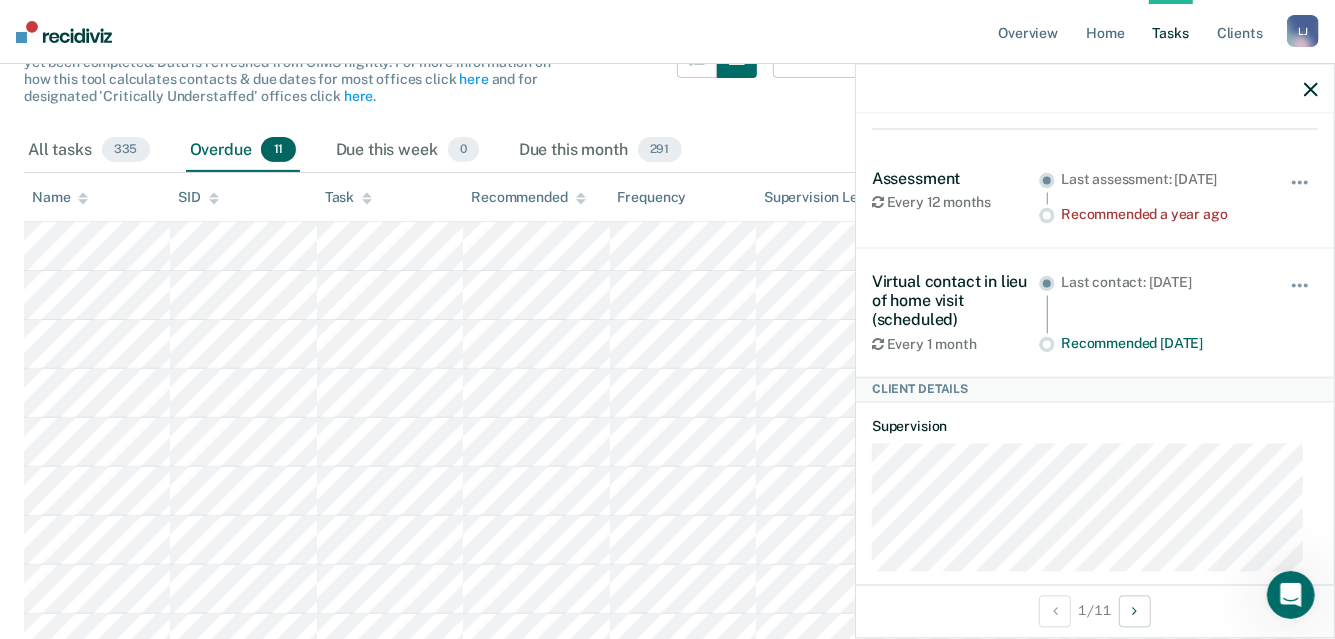 click 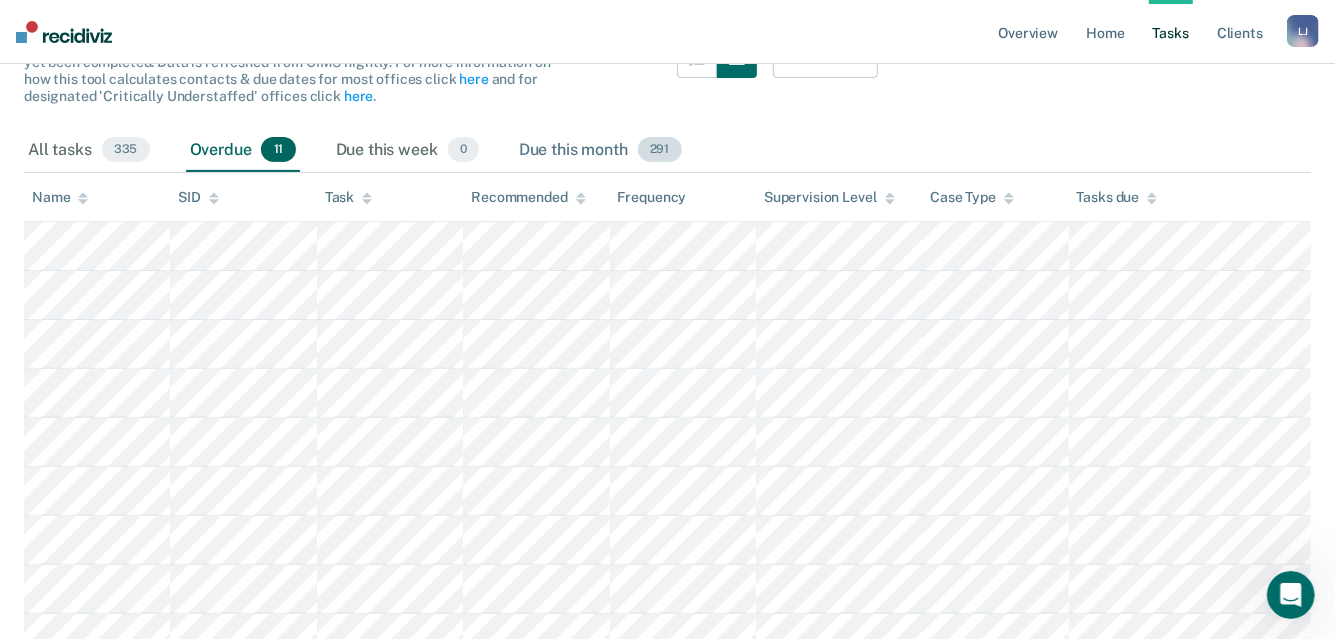 click on "Due this month 291" at bounding box center [600, 151] 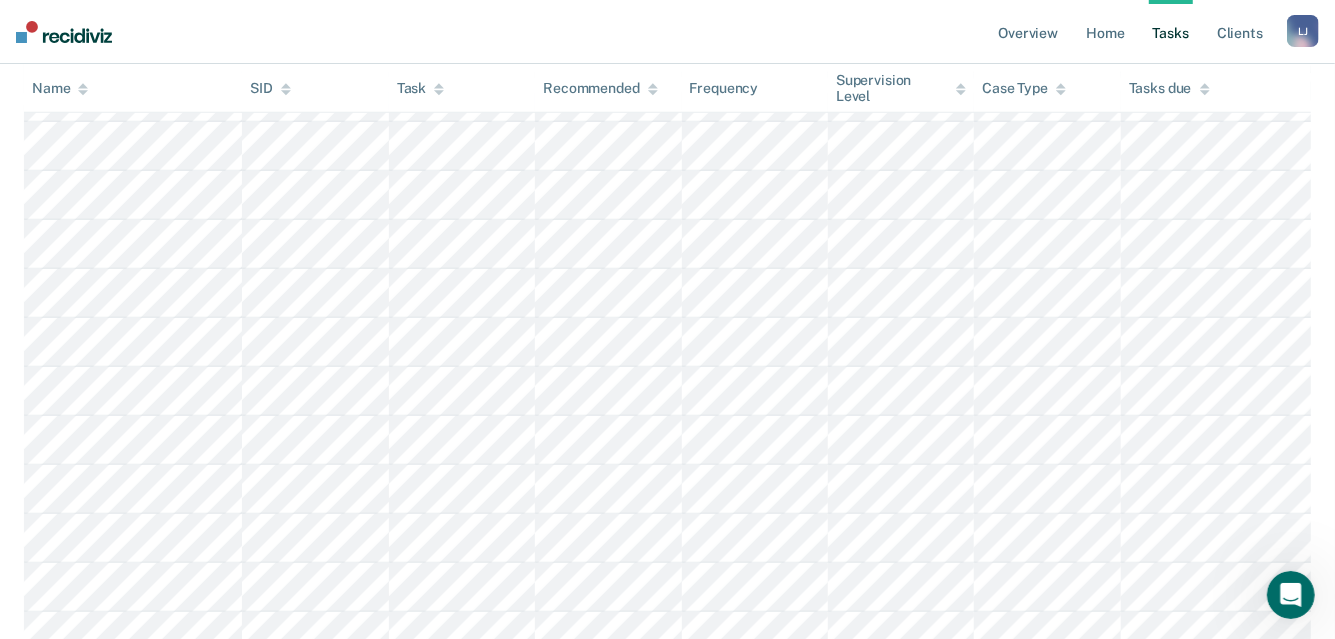 scroll, scrollTop: 9978, scrollLeft: 0, axis: vertical 